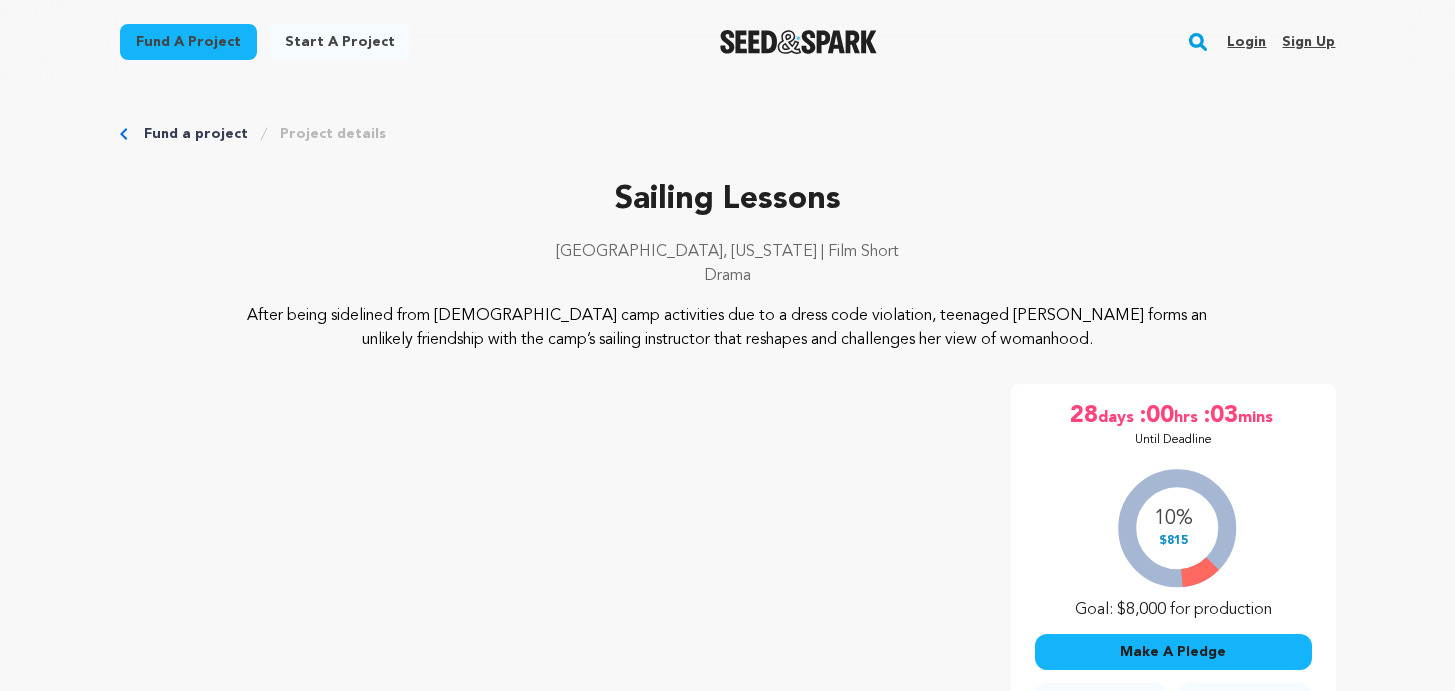 scroll, scrollTop: 0, scrollLeft: 0, axis: both 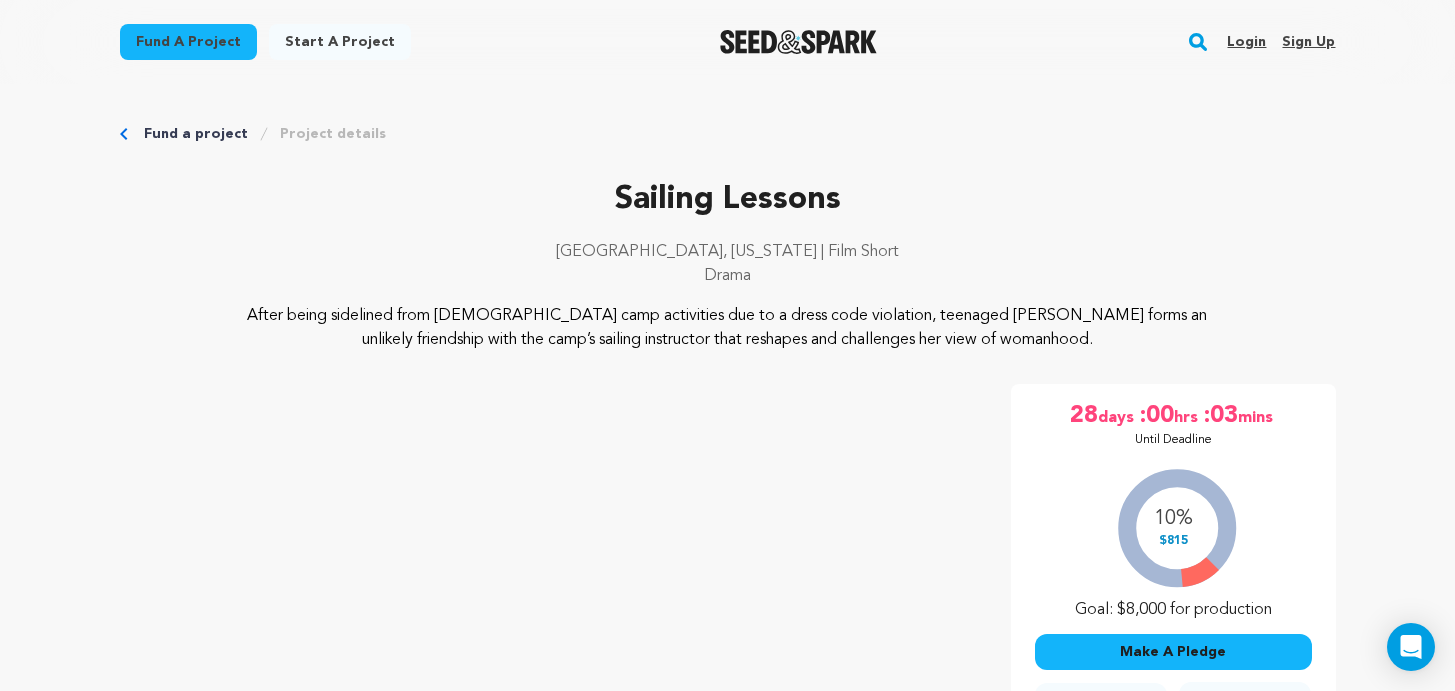 click on "Login" at bounding box center (1246, 42) 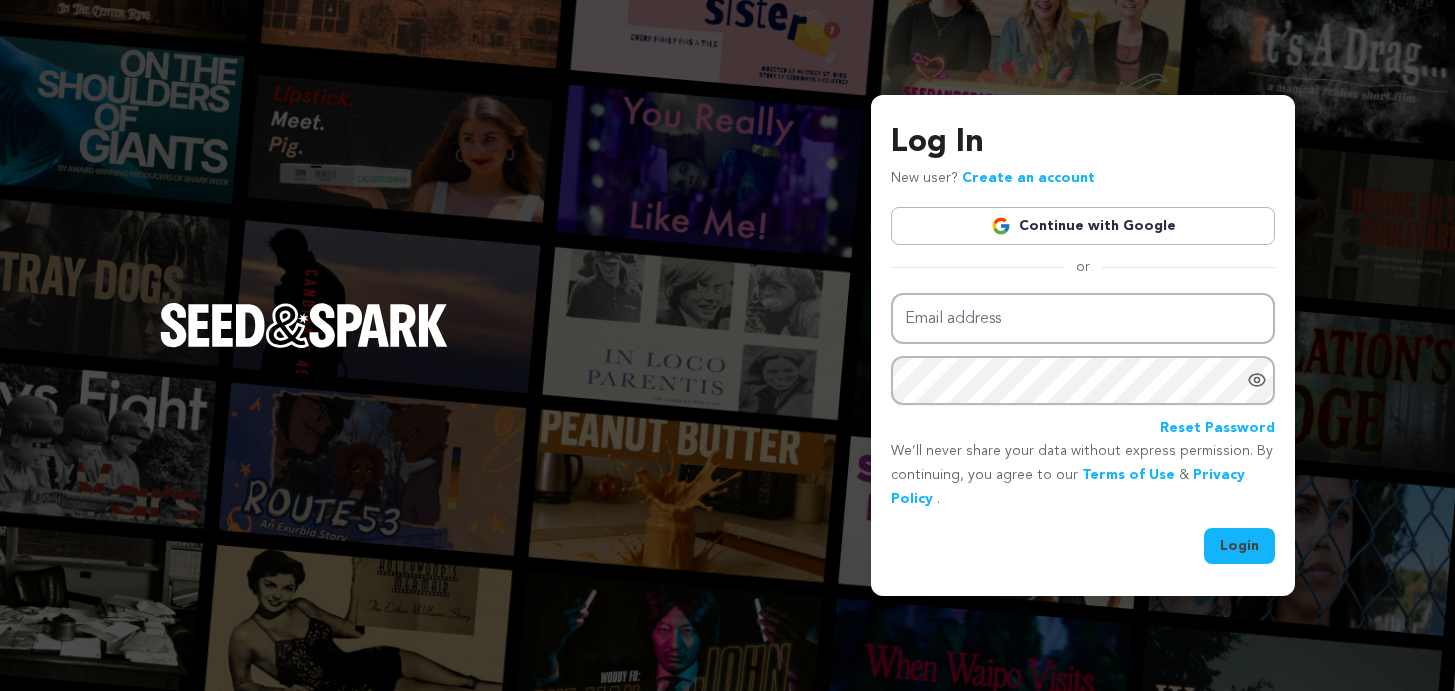 scroll, scrollTop: 0, scrollLeft: 0, axis: both 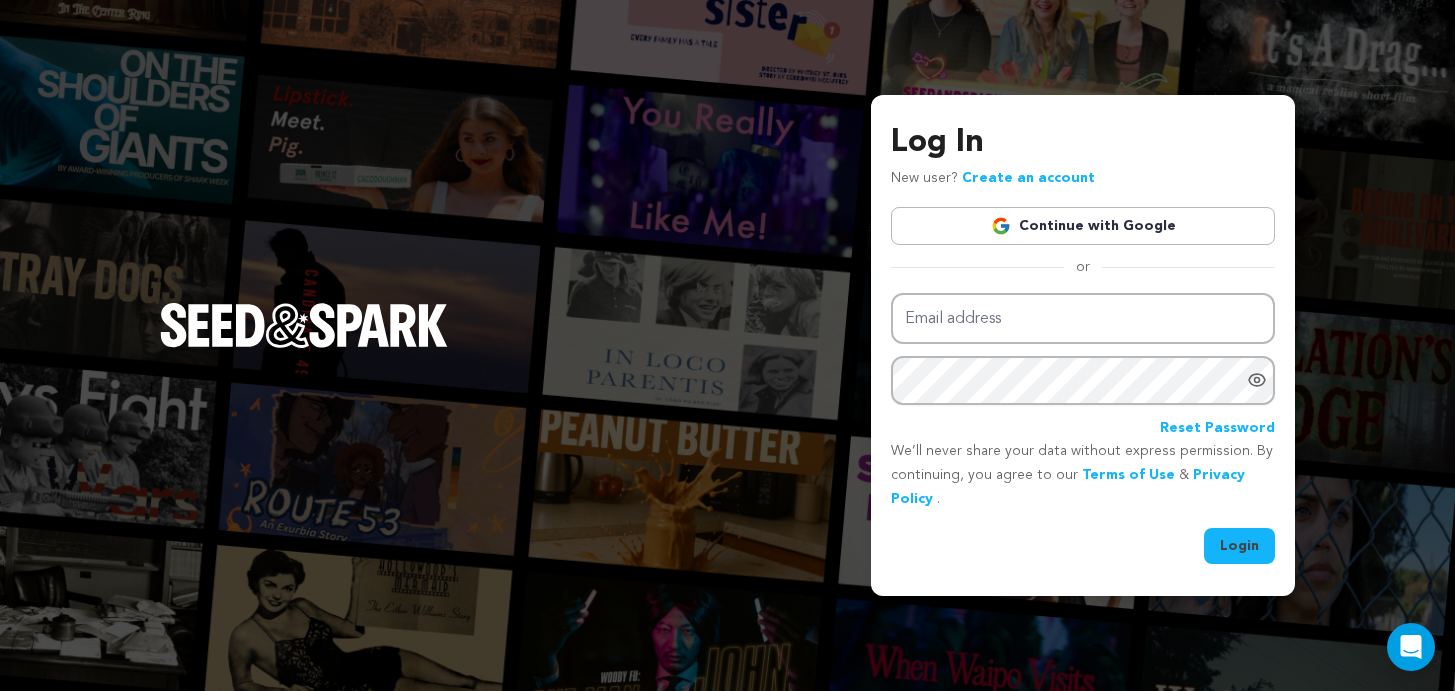 click on "Continue with Google" at bounding box center [1083, 226] 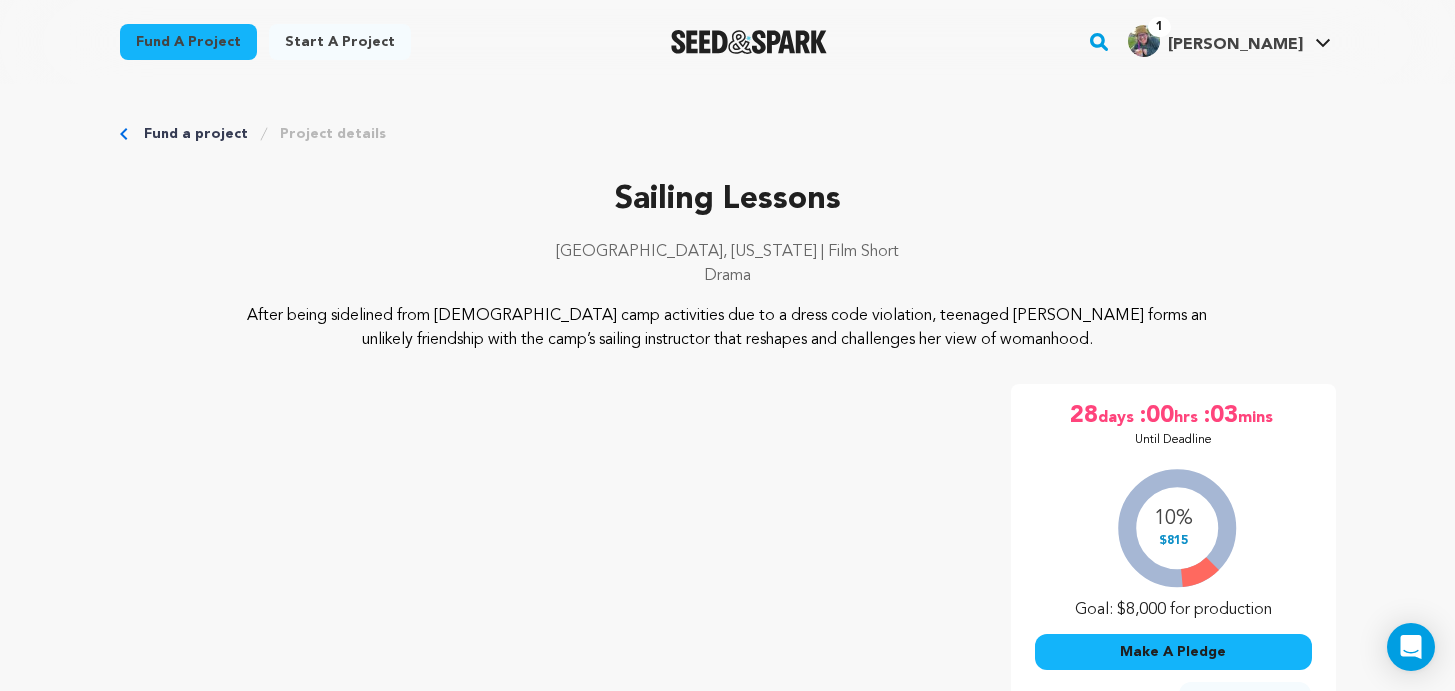 scroll, scrollTop: 0, scrollLeft: 0, axis: both 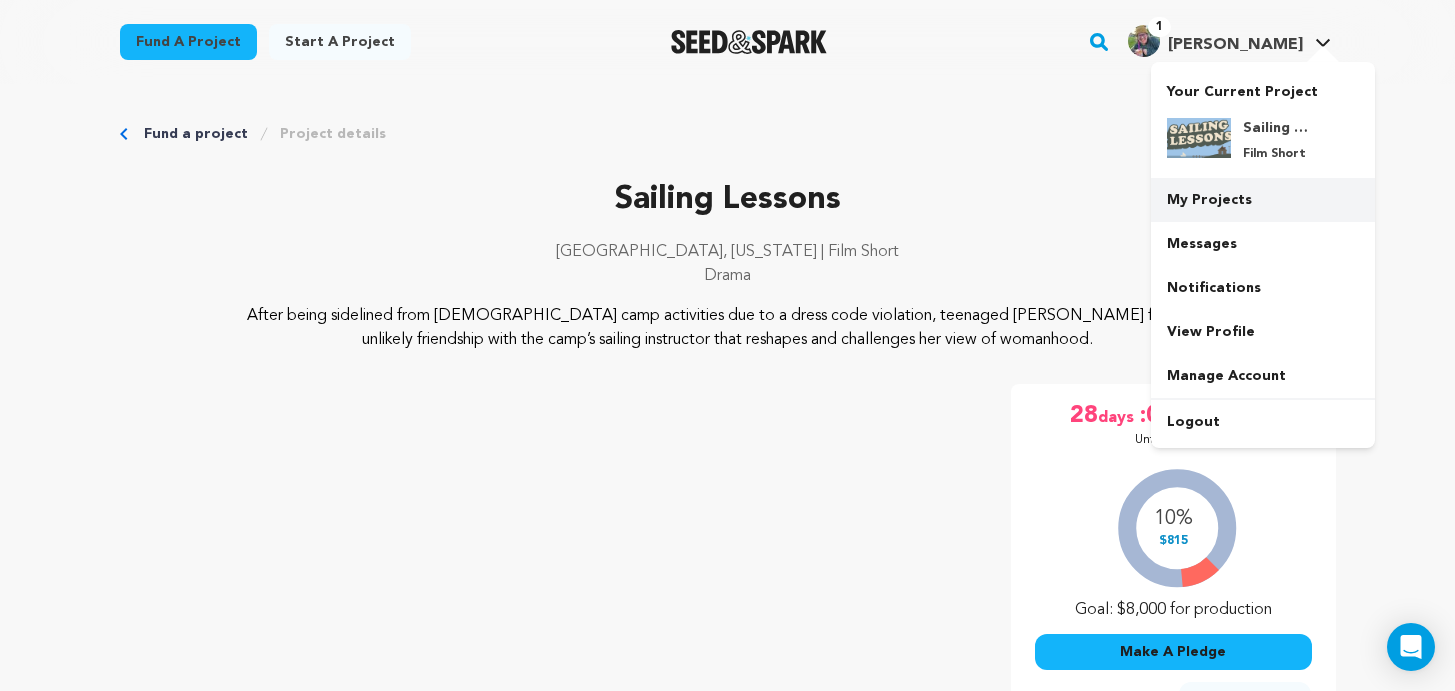 click on "My Projects" at bounding box center (1263, 200) 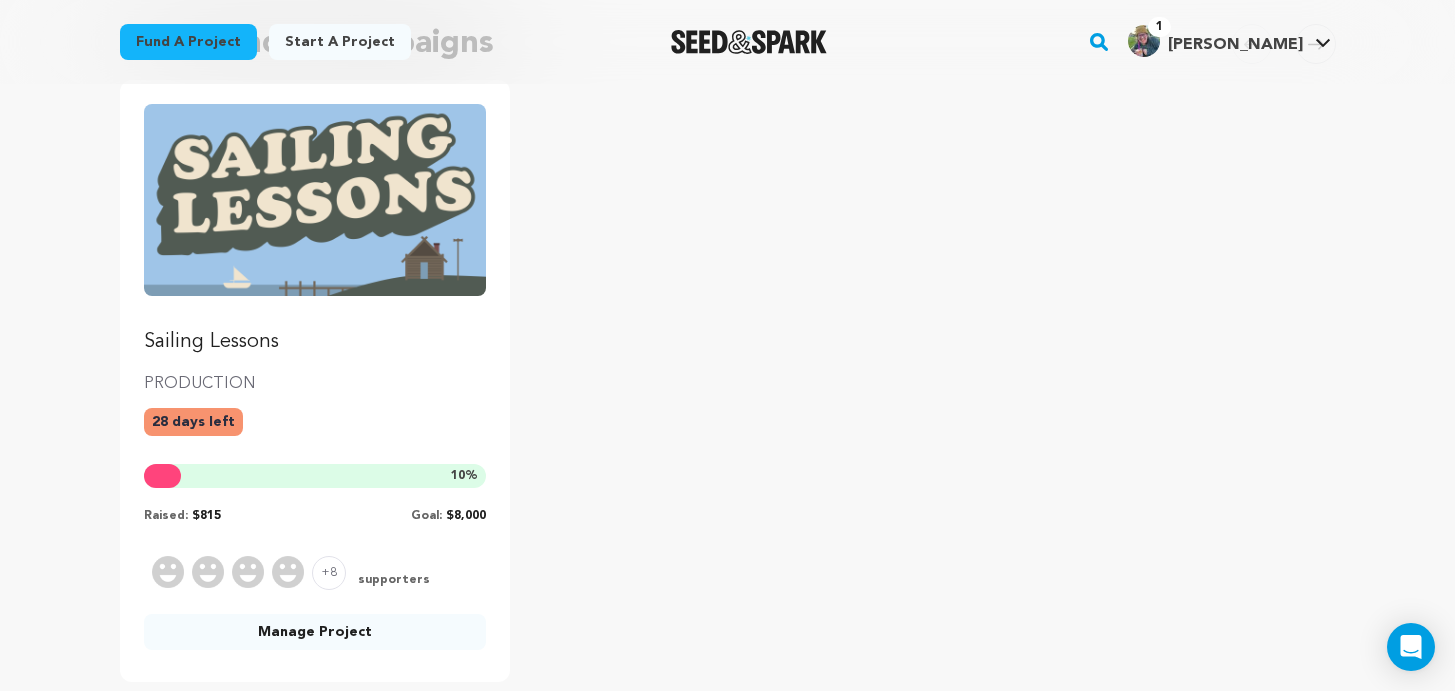 scroll, scrollTop: 237, scrollLeft: 0, axis: vertical 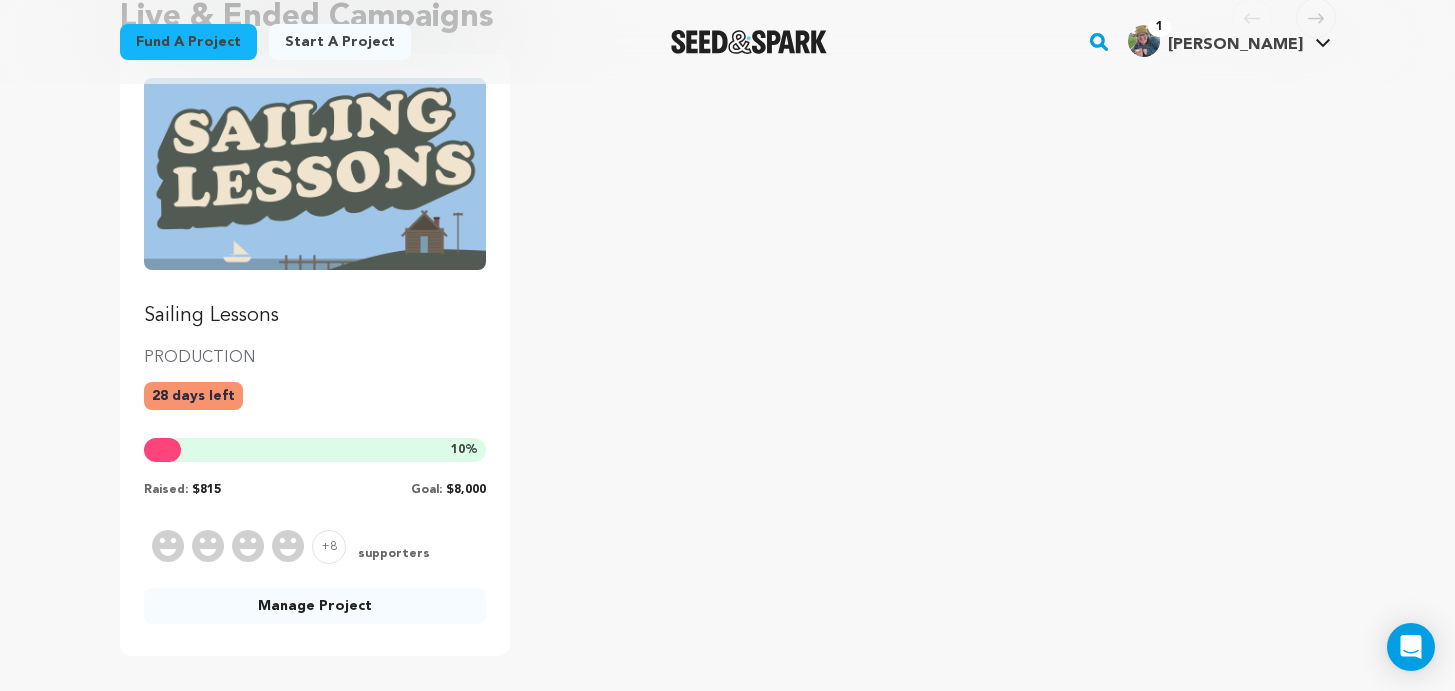 click on "Manage Project" at bounding box center [315, 606] 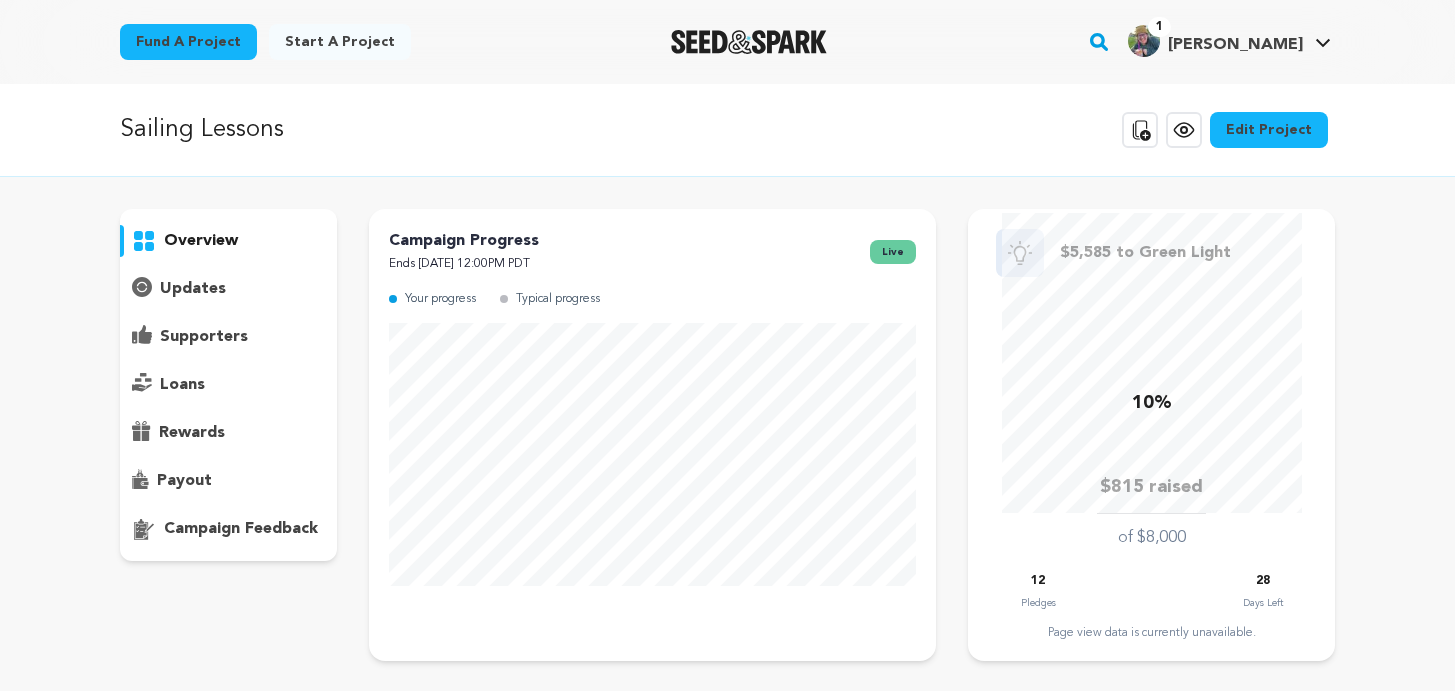 scroll, scrollTop: 0, scrollLeft: 0, axis: both 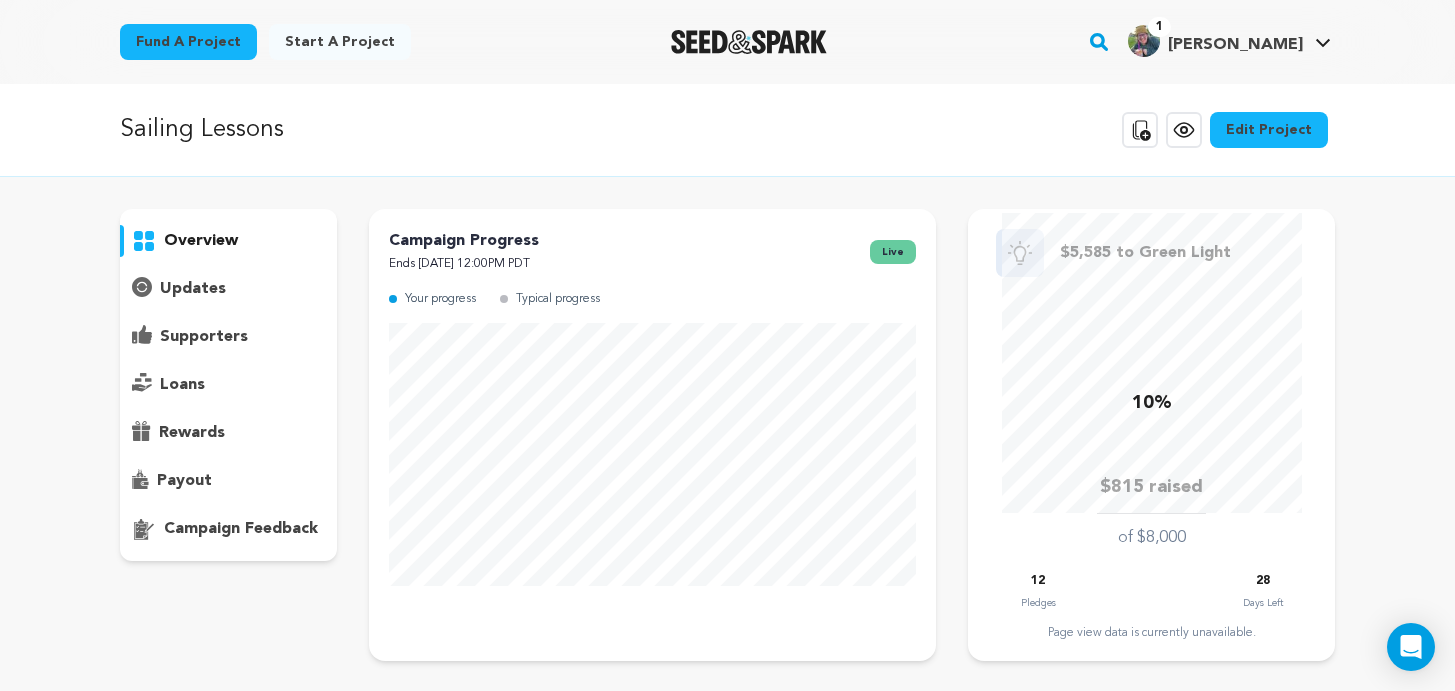 click on "overview" at bounding box center (229, 385) 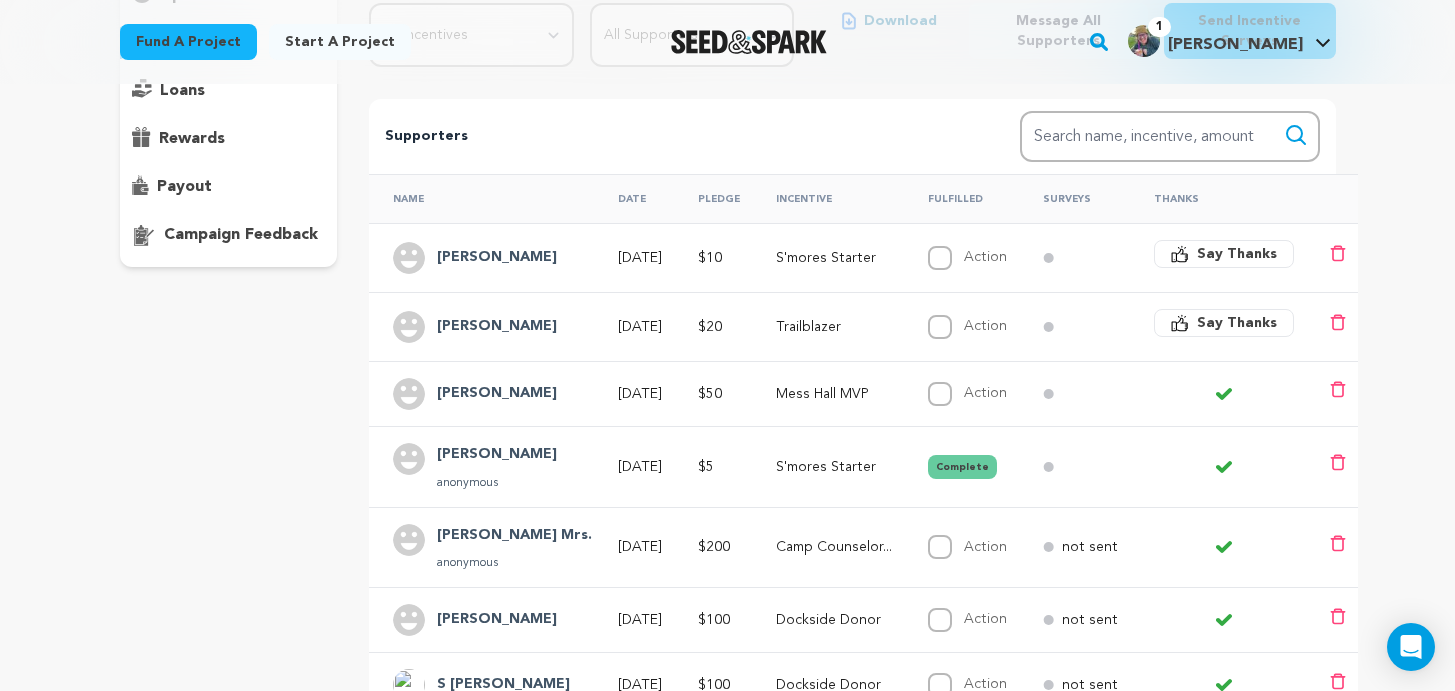 scroll, scrollTop: 306, scrollLeft: 0, axis: vertical 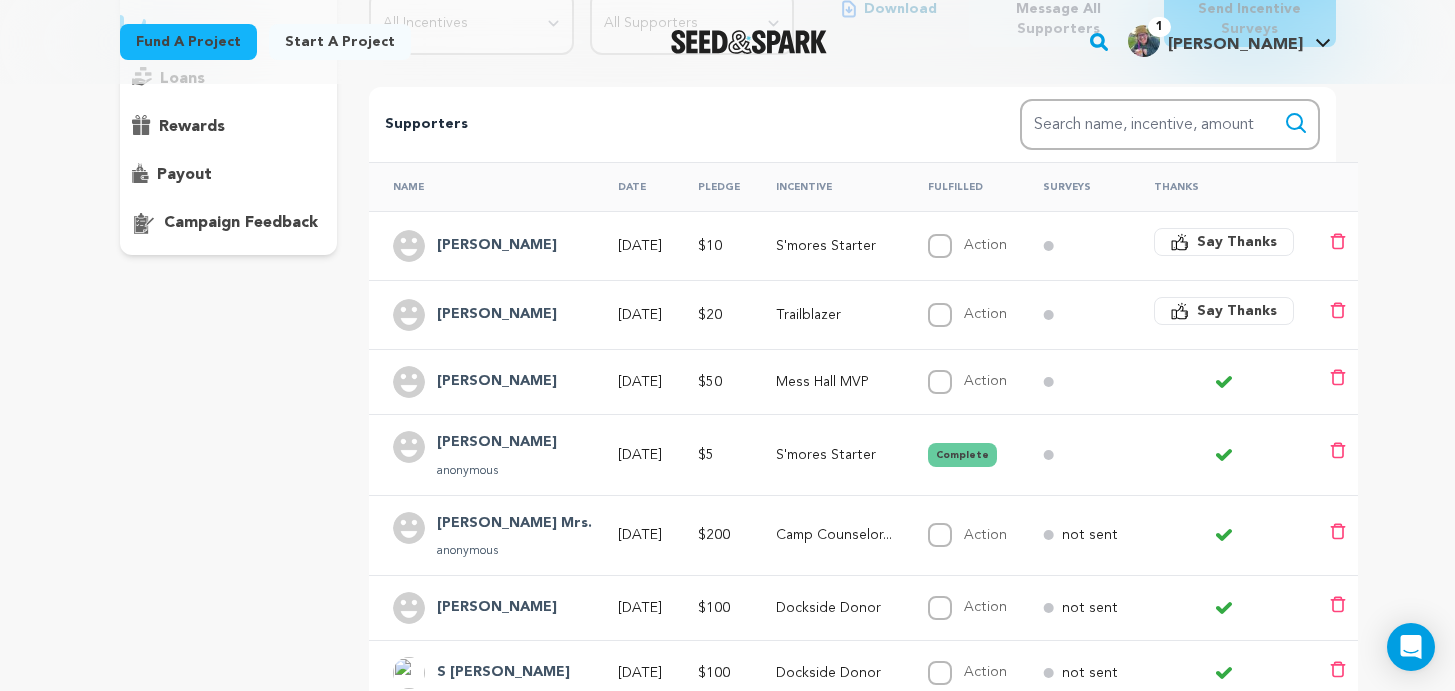 click on "Say Thanks" at bounding box center (1237, 311) 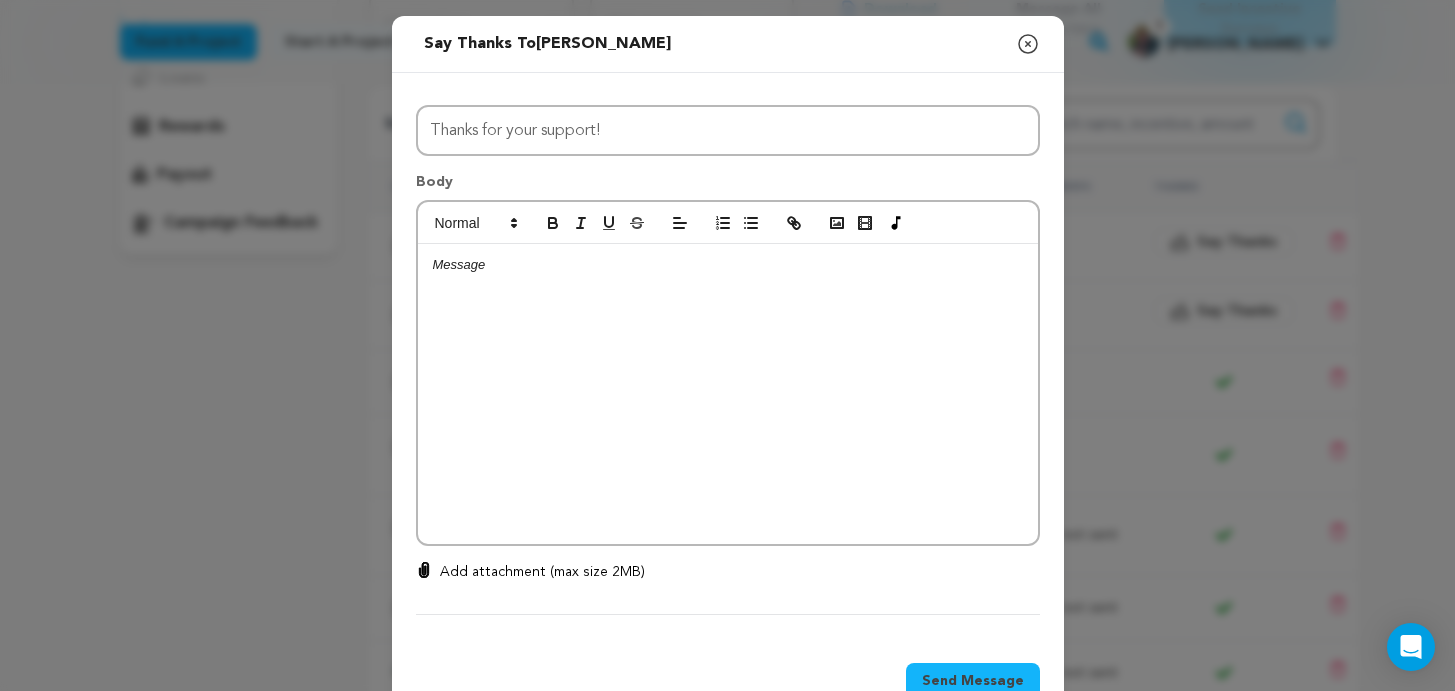 click at bounding box center [728, 394] 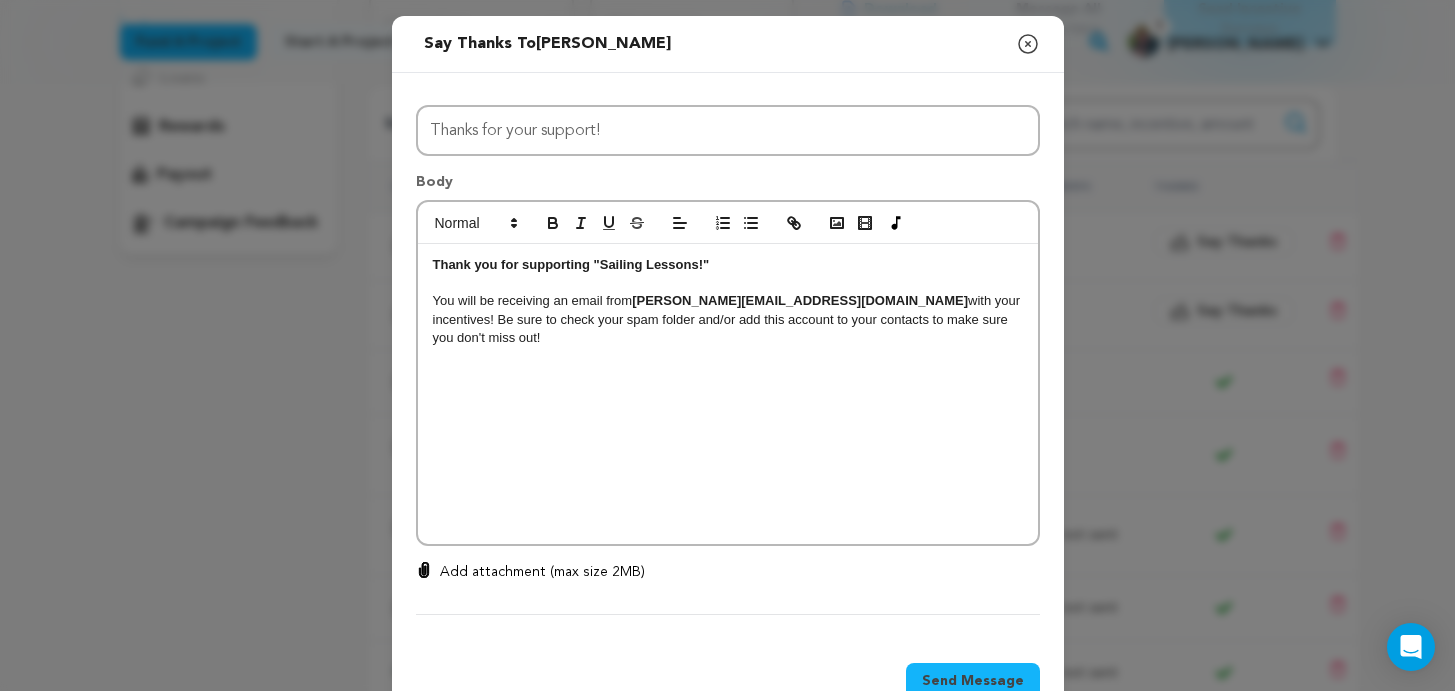 scroll, scrollTop: 56, scrollLeft: 0, axis: vertical 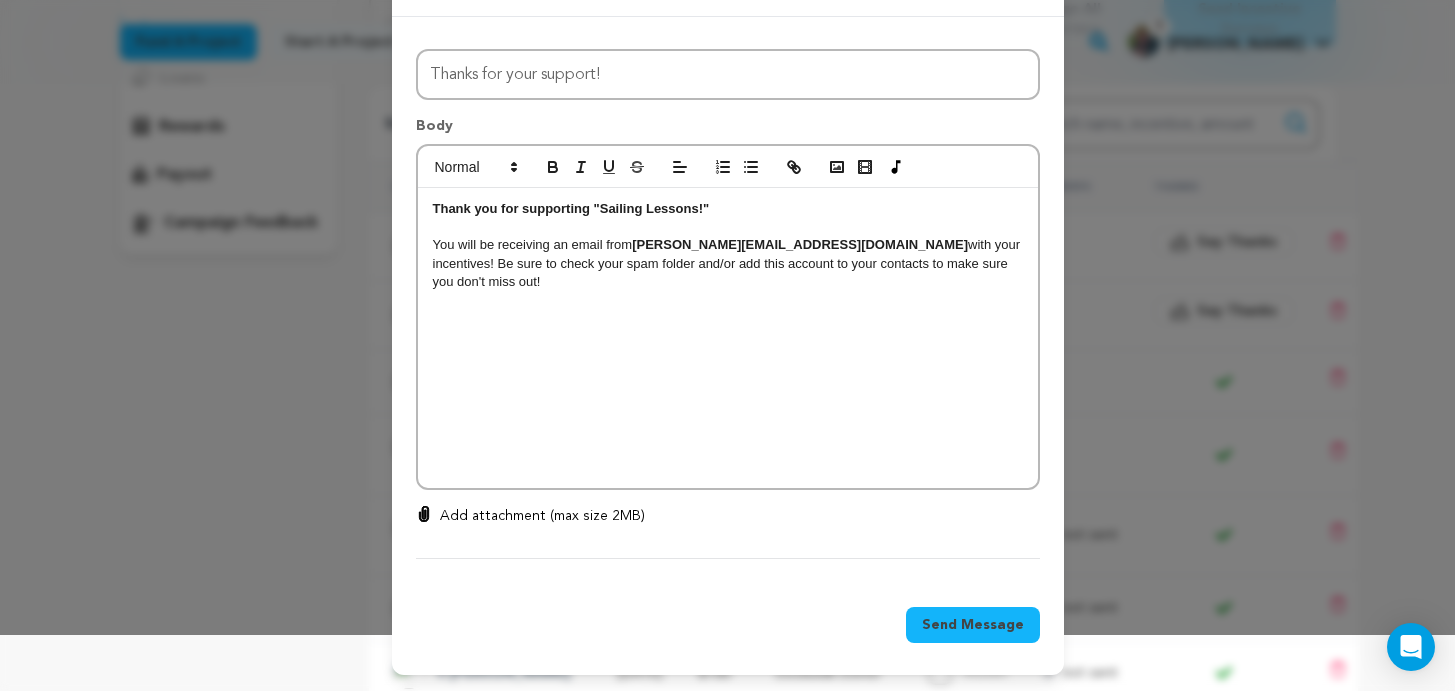 click on "Send Message" at bounding box center (973, 625) 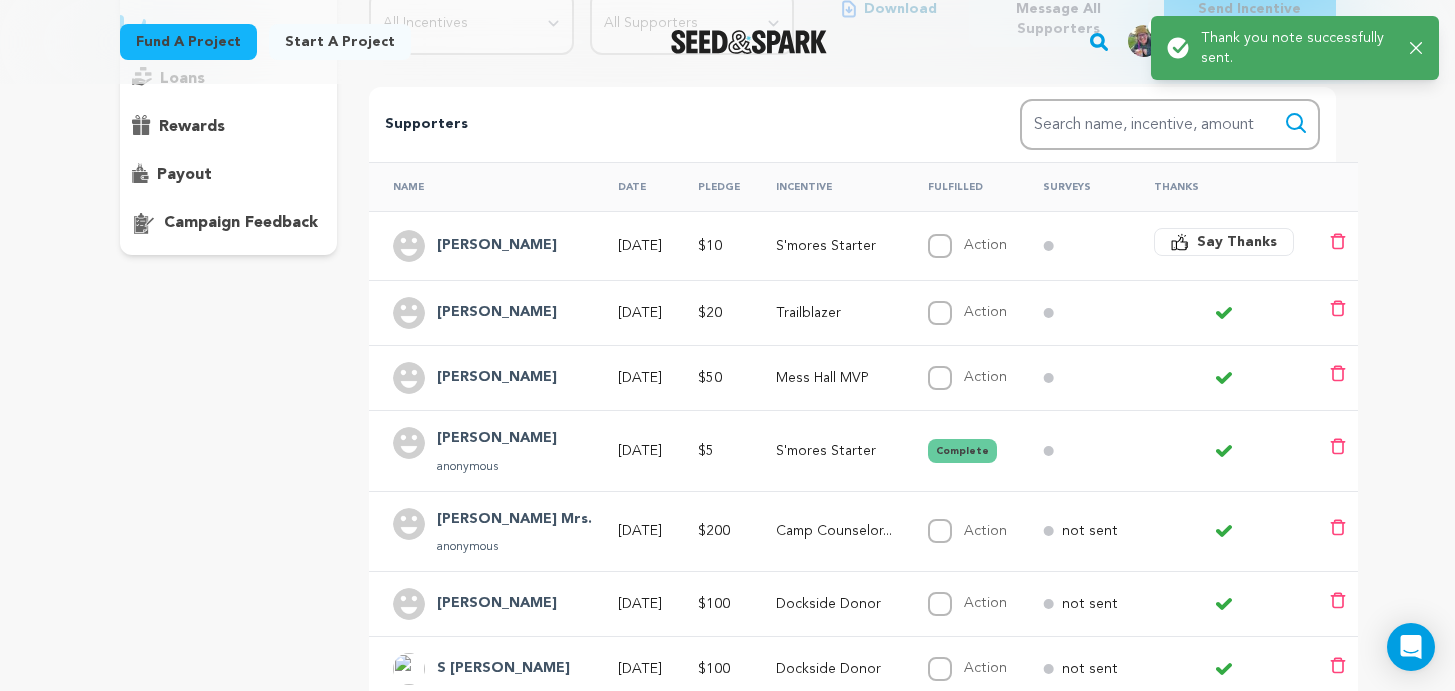 click on "Say Thanks" at bounding box center [1237, 242] 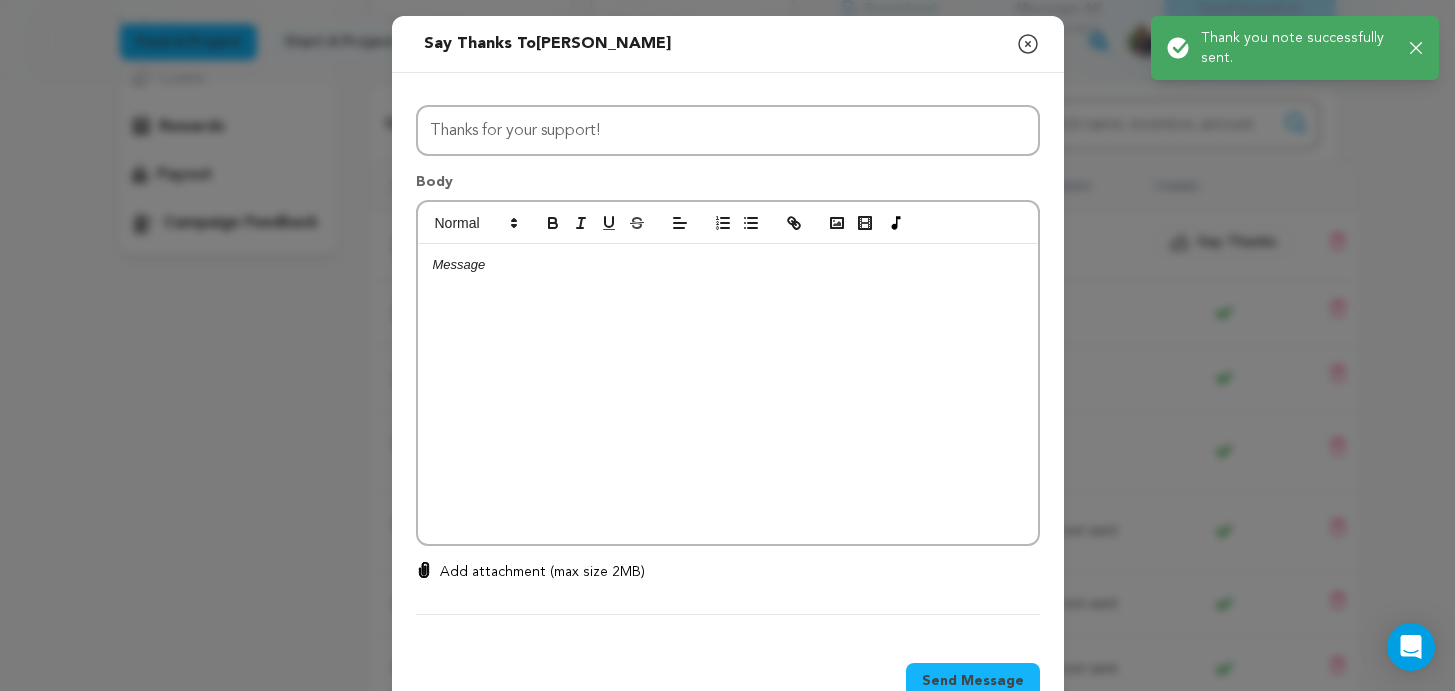 click at bounding box center [728, 265] 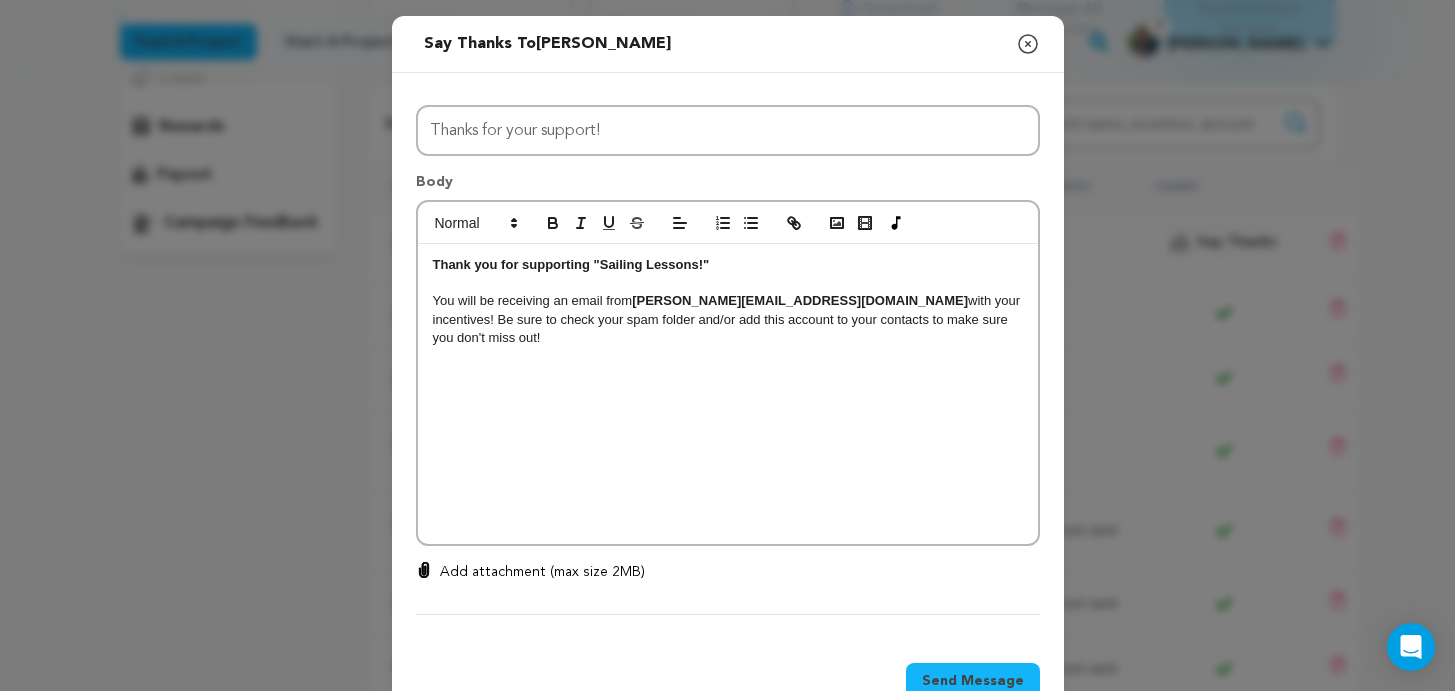 click on "Send Message" at bounding box center [973, 681] 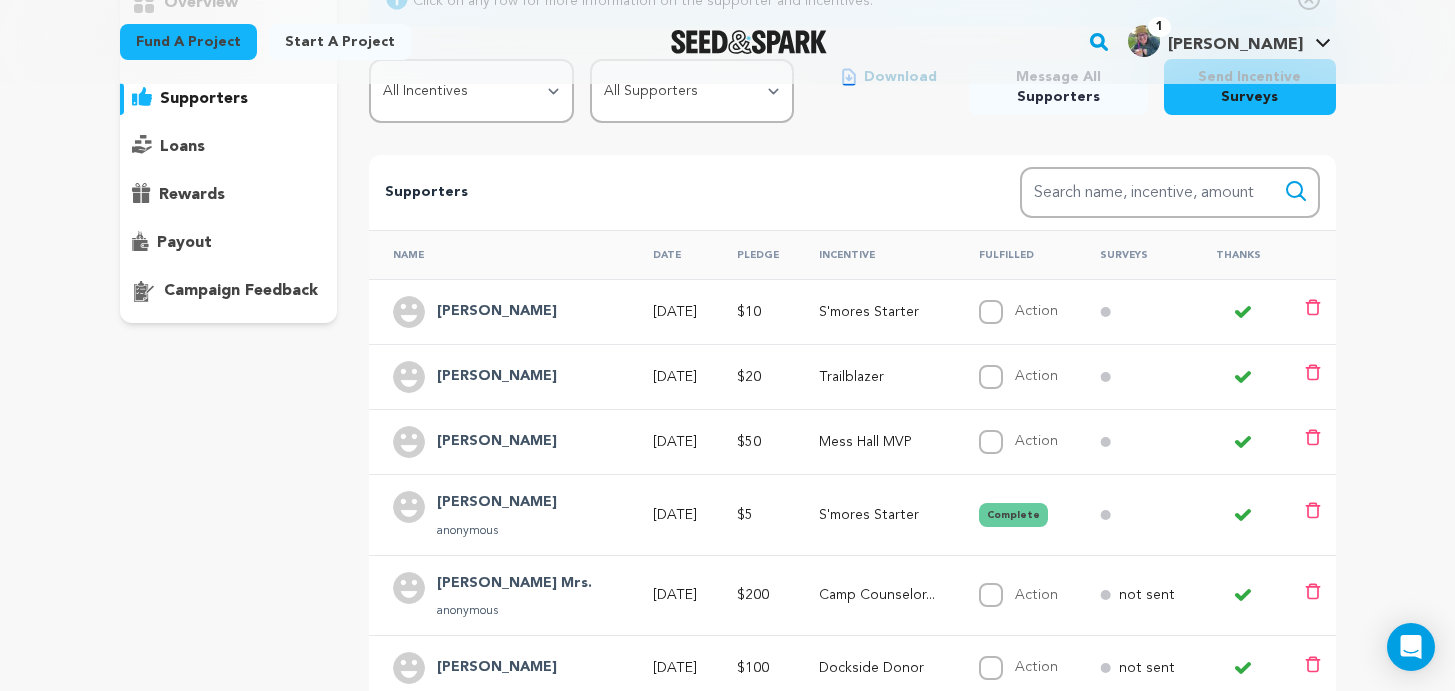 scroll, scrollTop: 287, scrollLeft: 0, axis: vertical 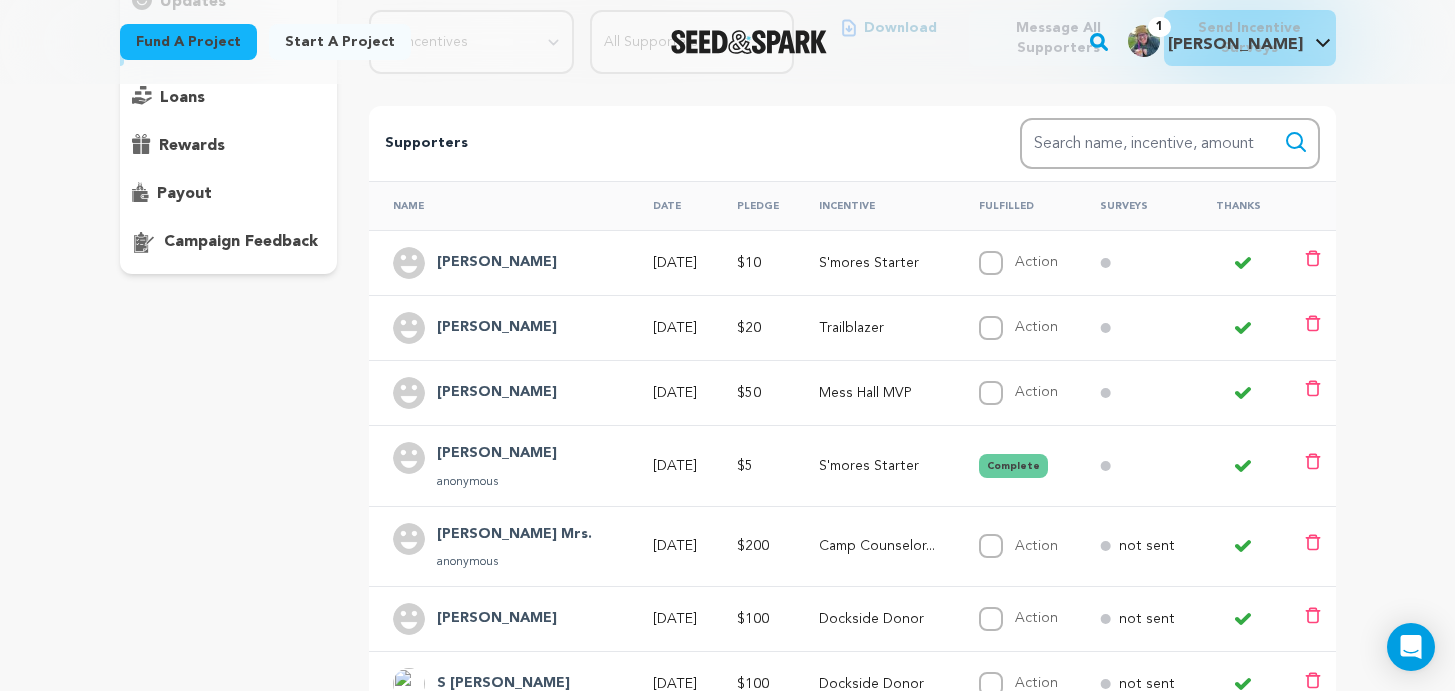click on "[PERSON_NAME]" at bounding box center [497, 263] 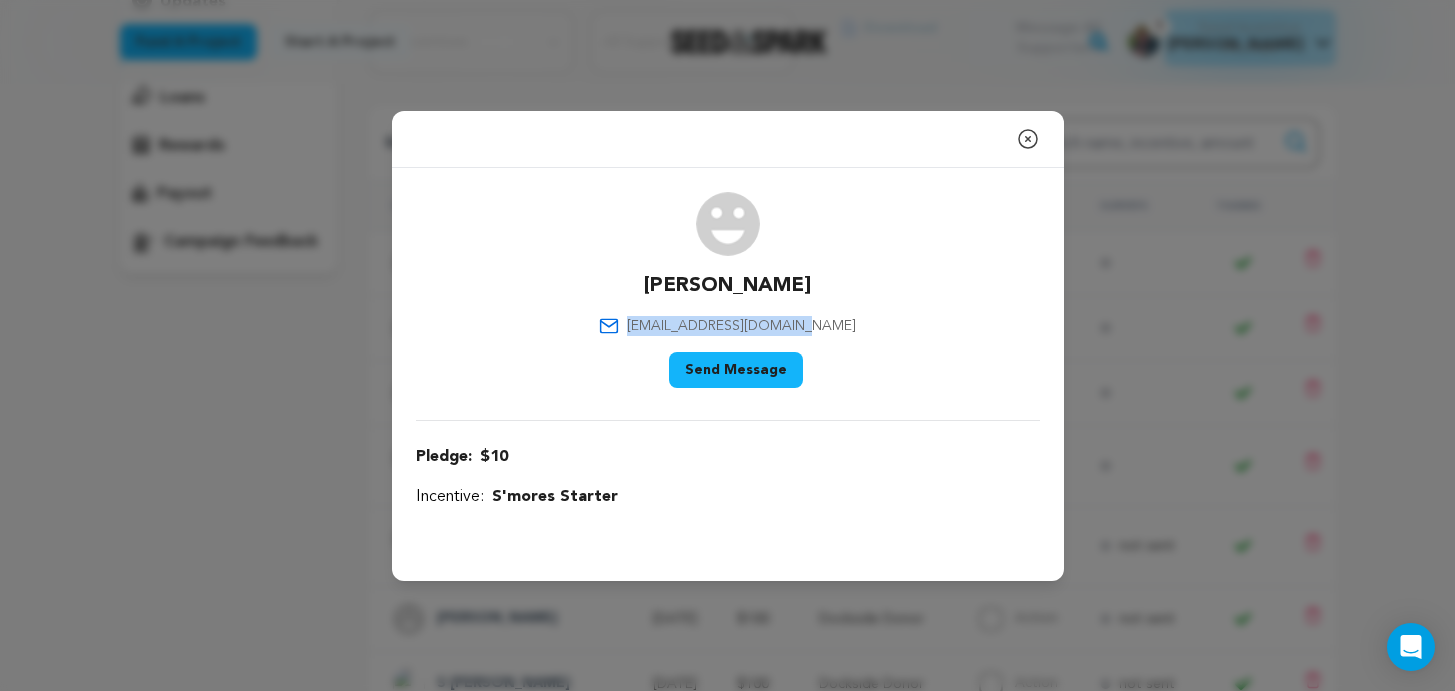 drag, startPoint x: 835, startPoint y: 321, endPoint x: 658, endPoint y: 335, distance: 177.55281 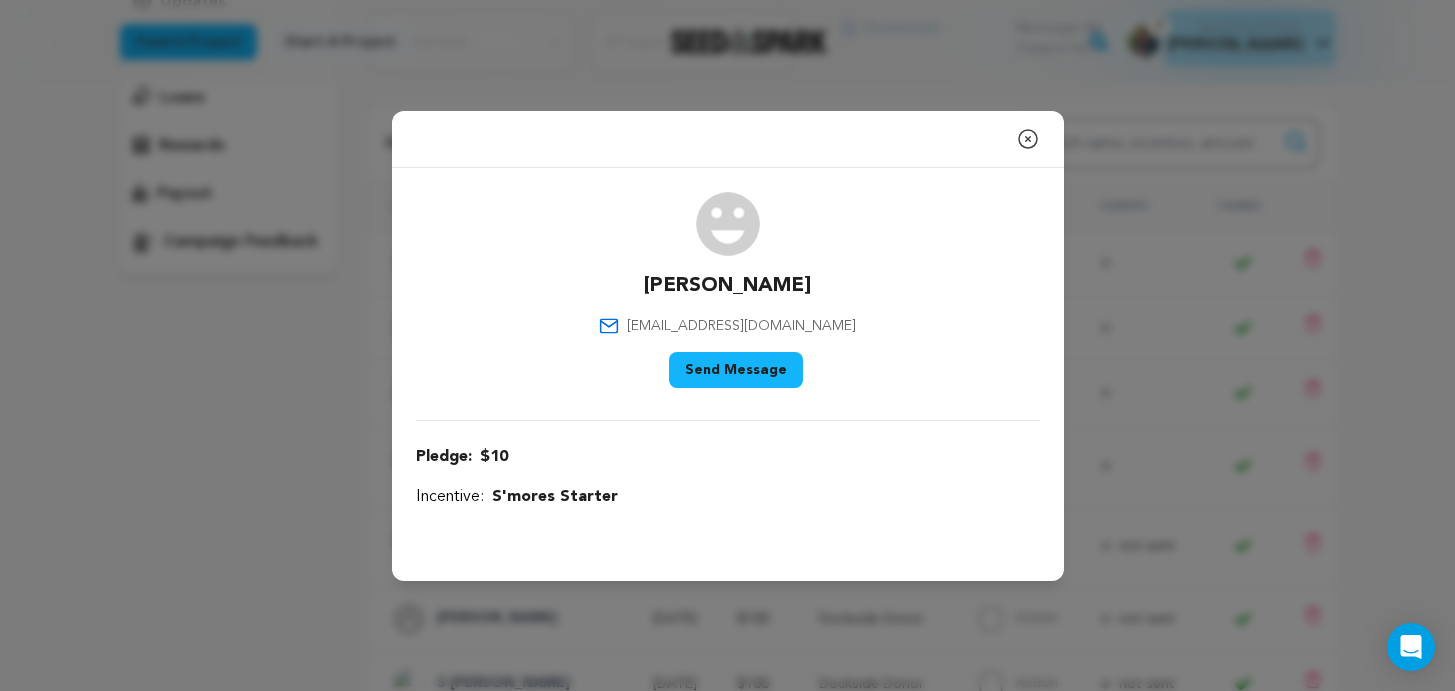 click on "Josefa
josefabmart97@gmail.com
Say Thank You
Send Message" at bounding box center (728, 294) 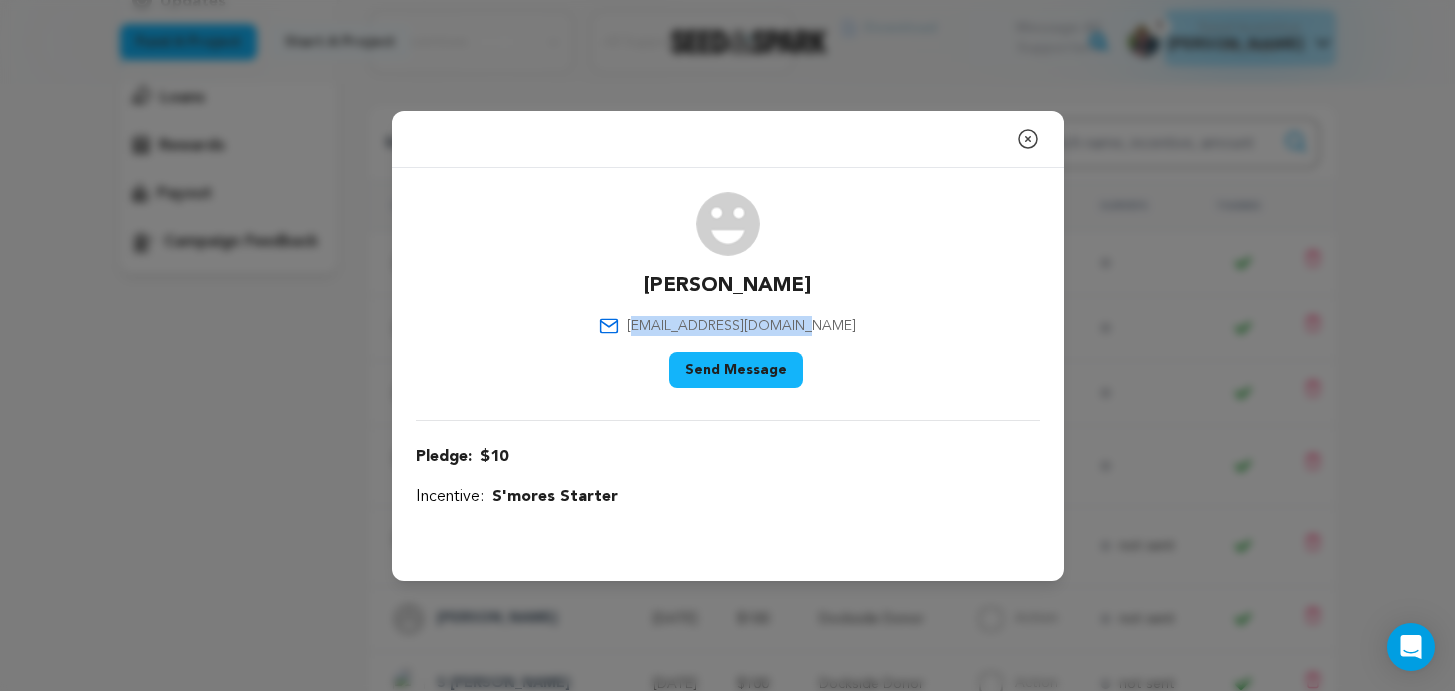 drag, startPoint x: 820, startPoint y: 324, endPoint x: 660, endPoint y: 328, distance: 160.04999 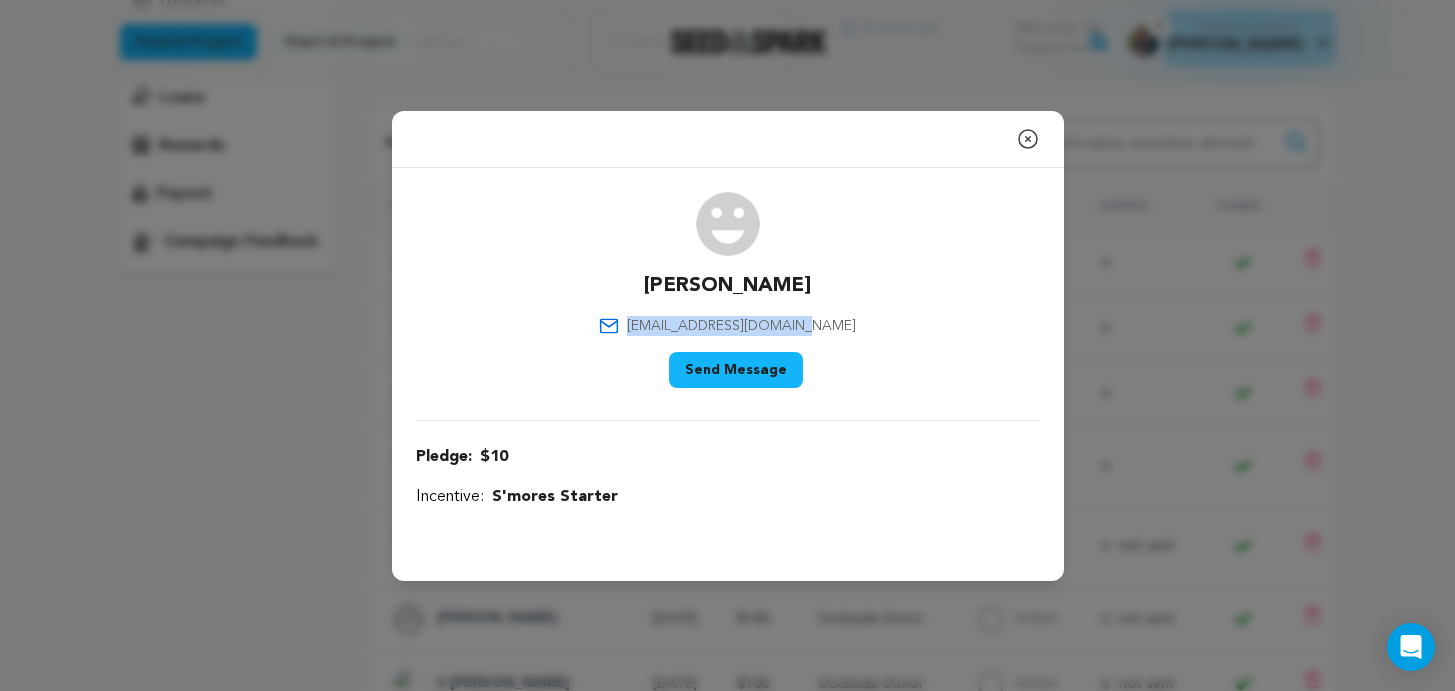 drag, startPoint x: 657, startPoint y: 326, endPoint x: 859, endPoint y: 316, distance: 202.24738 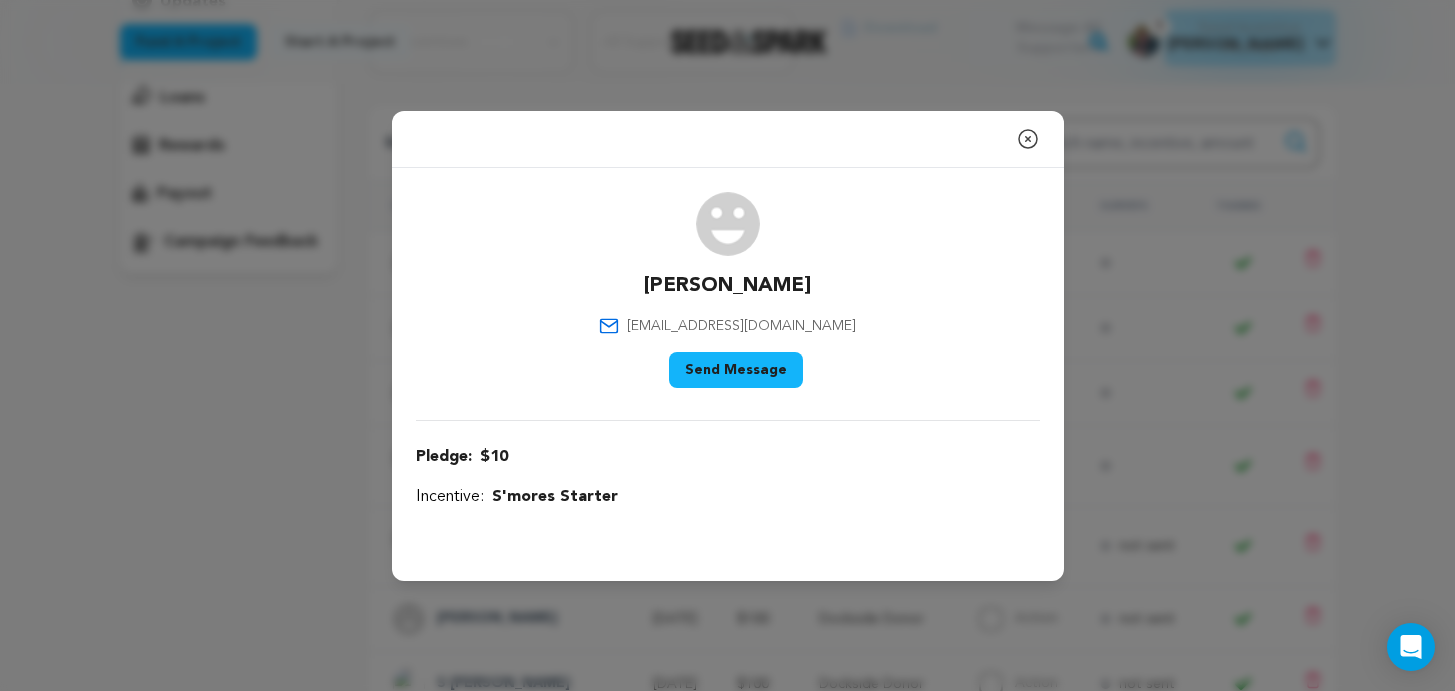 click on "josefabmart97@gmail.com" at bounding box center [741, 326] 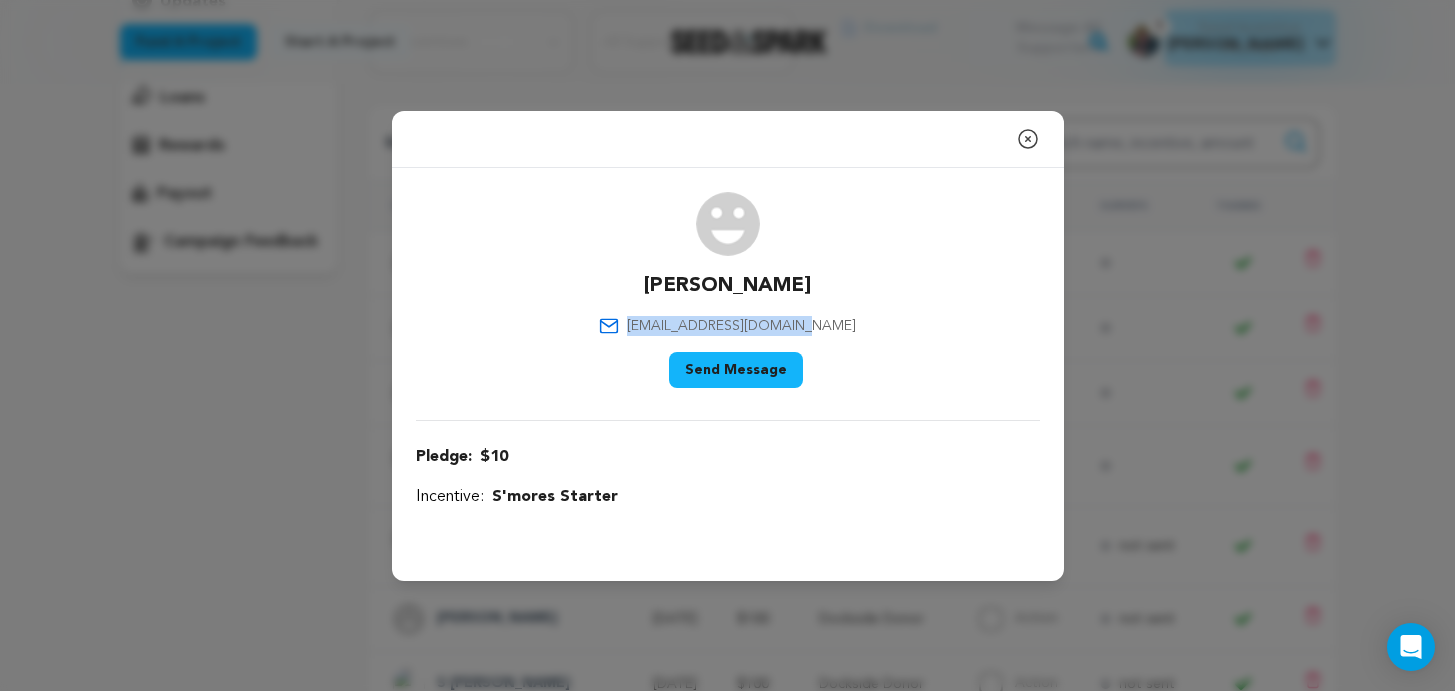 drag, startPoint x: 830, startPoint y: 320, endPoint x: 655, endPoint y: 325, distance: 175.07141 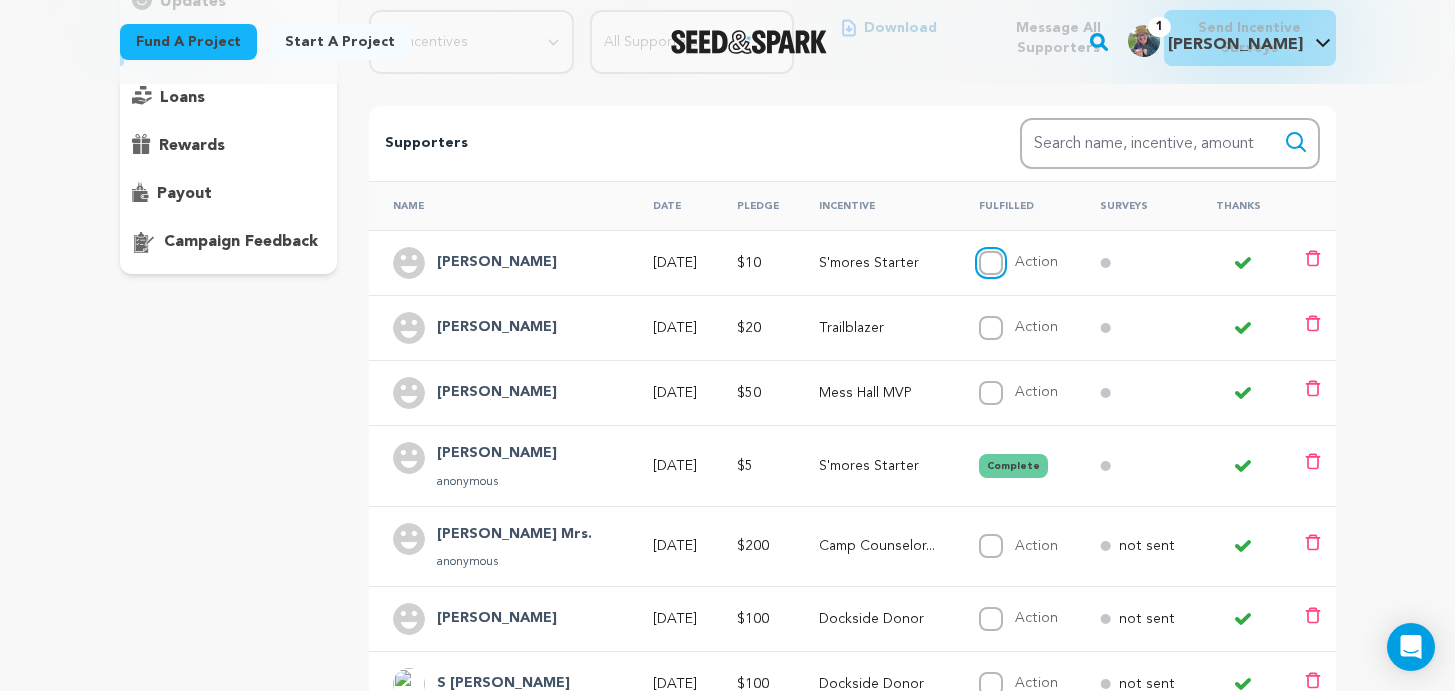 click on "Action" at bounding box center [991, 263] 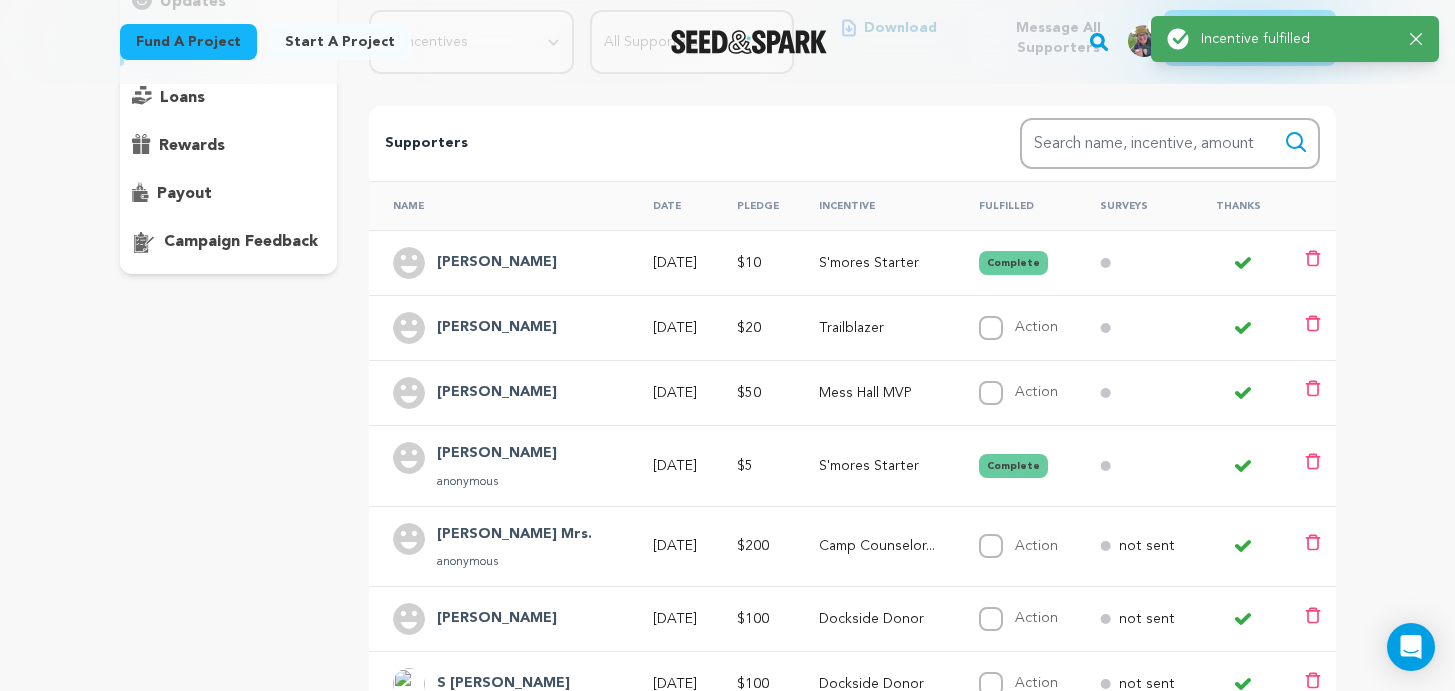click on "[PERSON_NAME]" at bounding box center [497, 328] 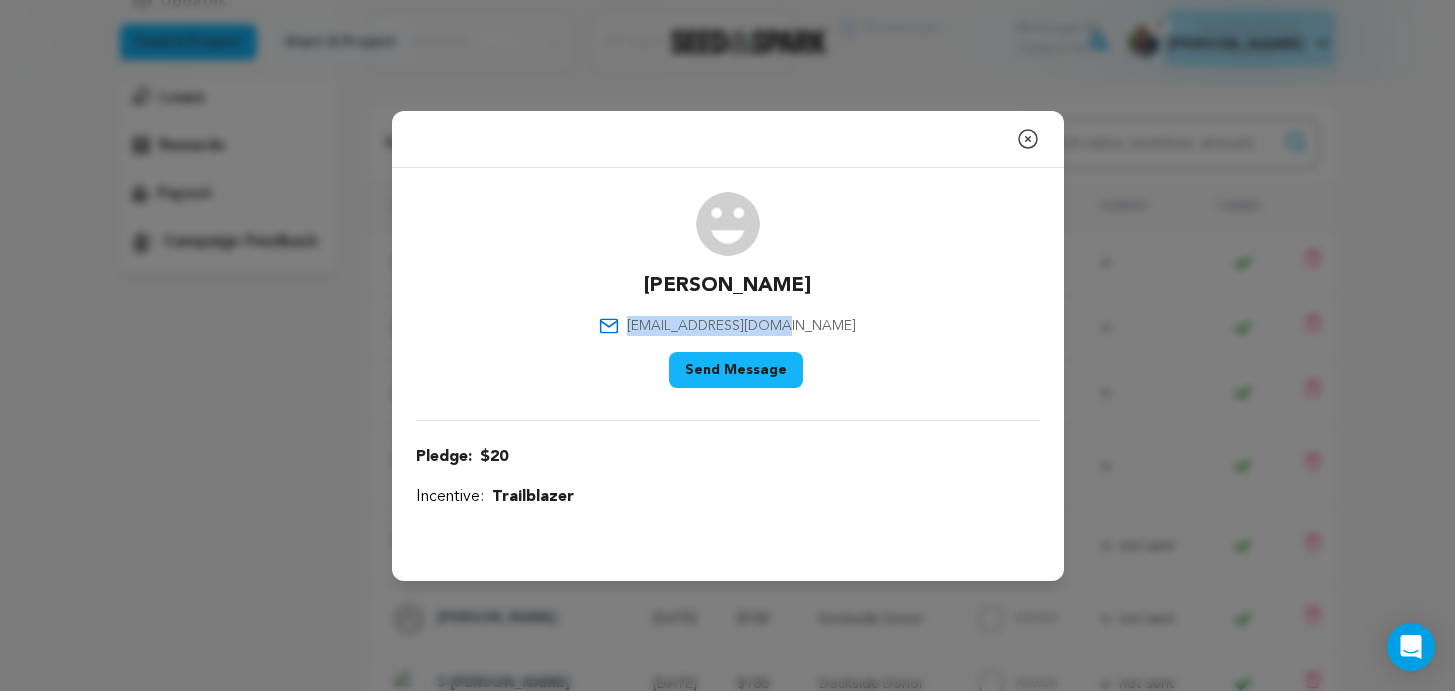 drag, startPoint x: 832, startPoint y: 327, endPoint x: 653, endPoint y: 328, distance: 179.00279 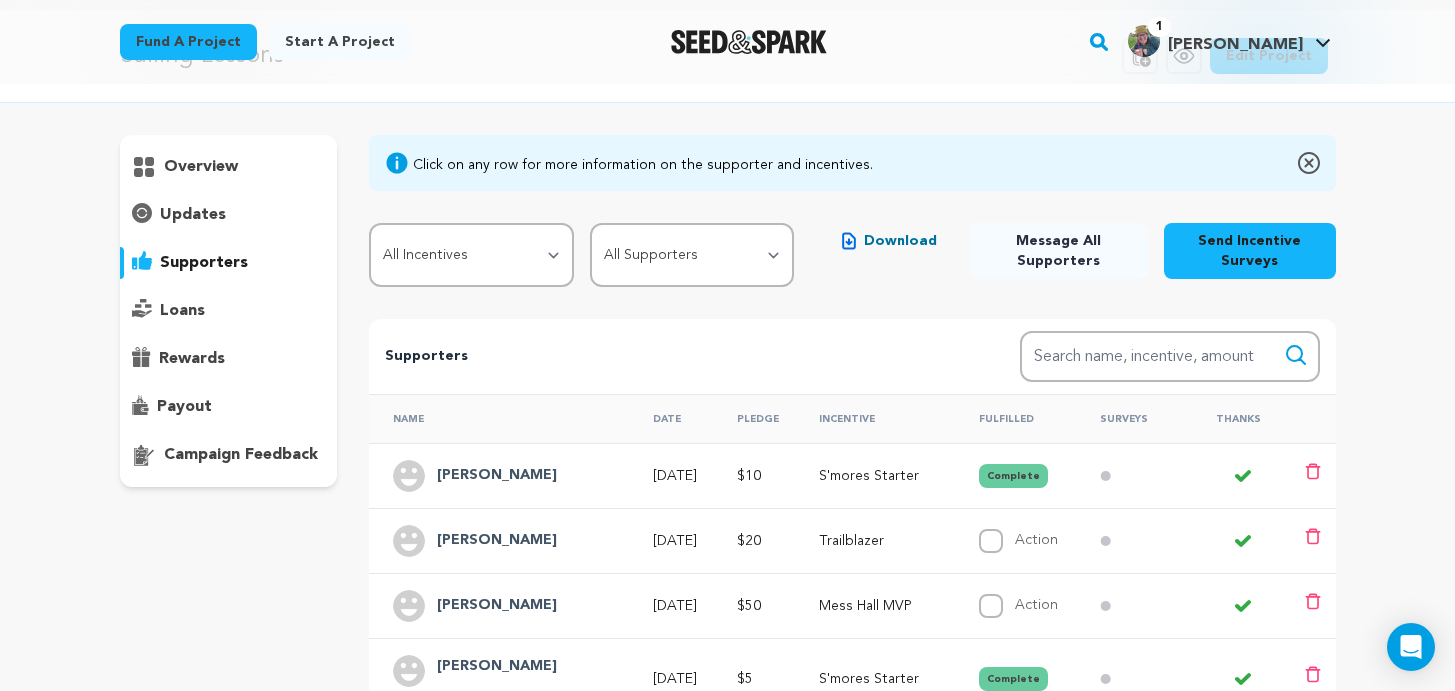 scroll, scrollTop: 56, scrollLeft: 0, axis: vertical 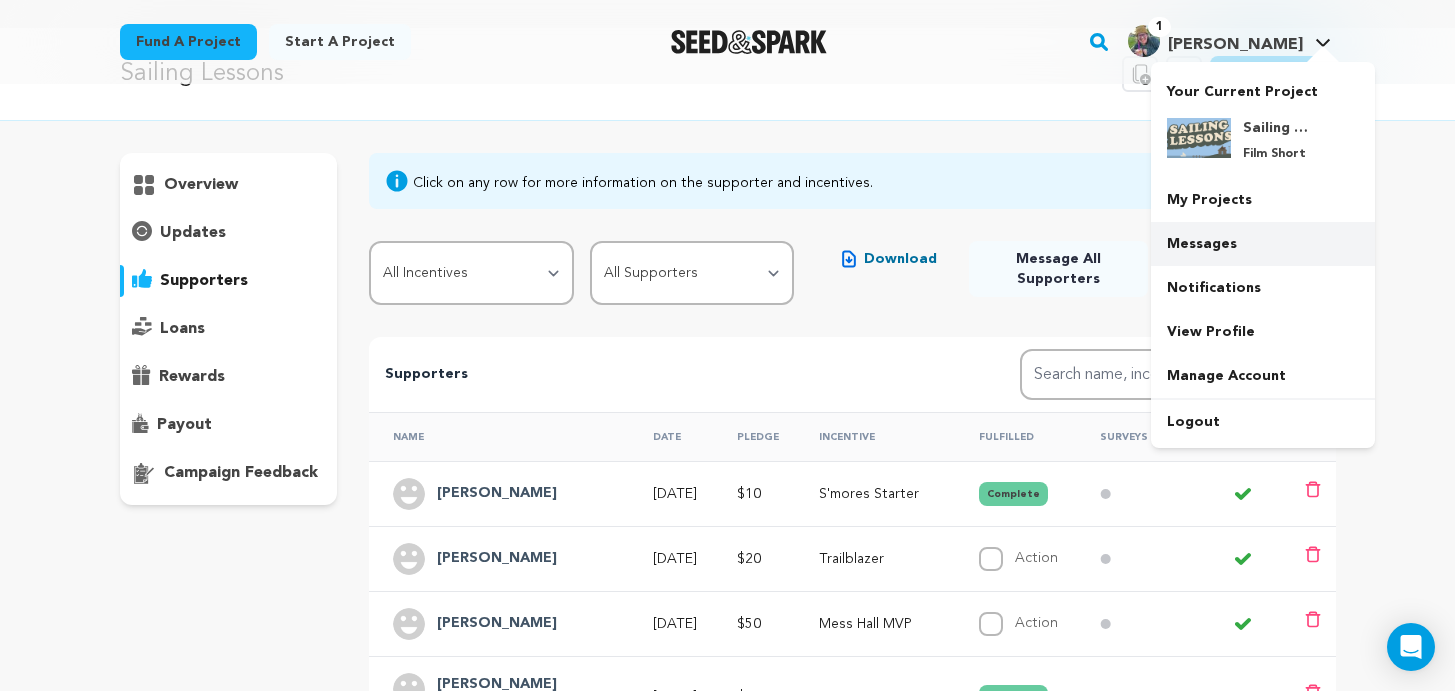 click on "Messages" at bounding box center [1263, 244] 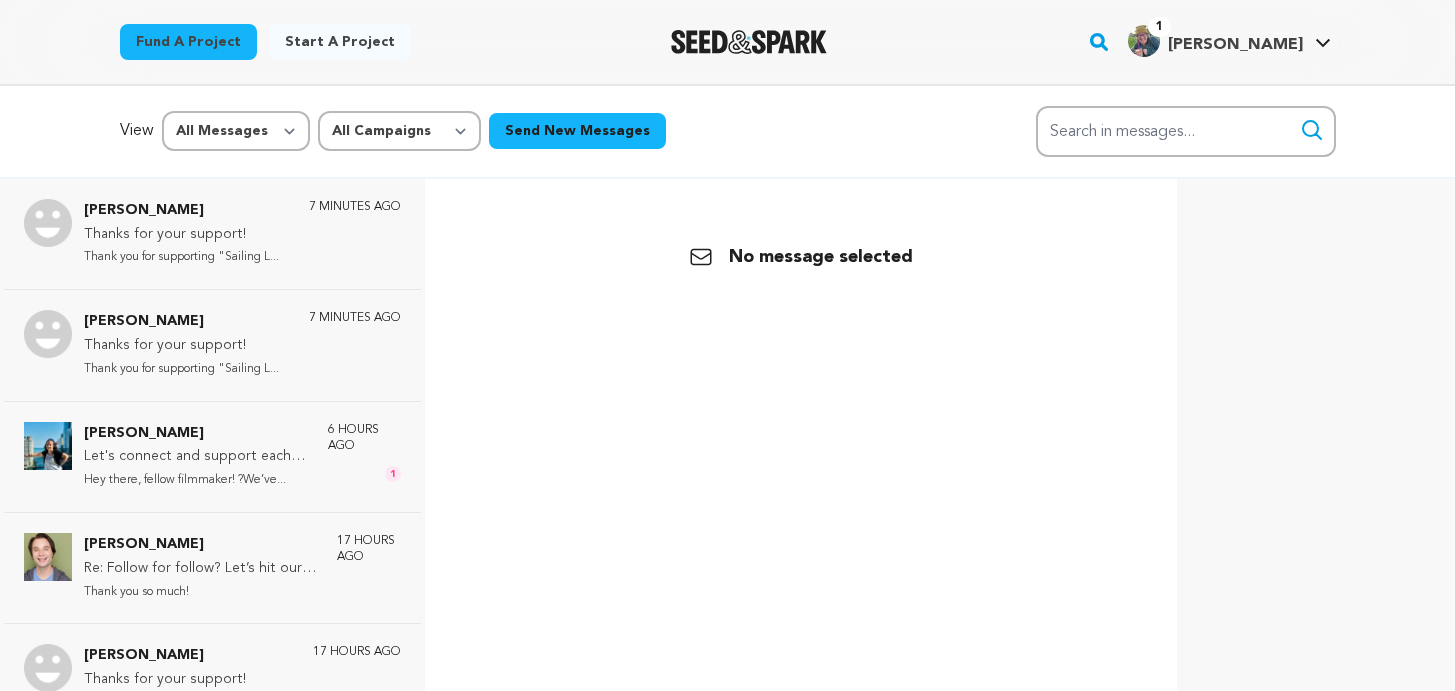 scroll, scrollTop: 0, scrollLeft: 0, axis: both 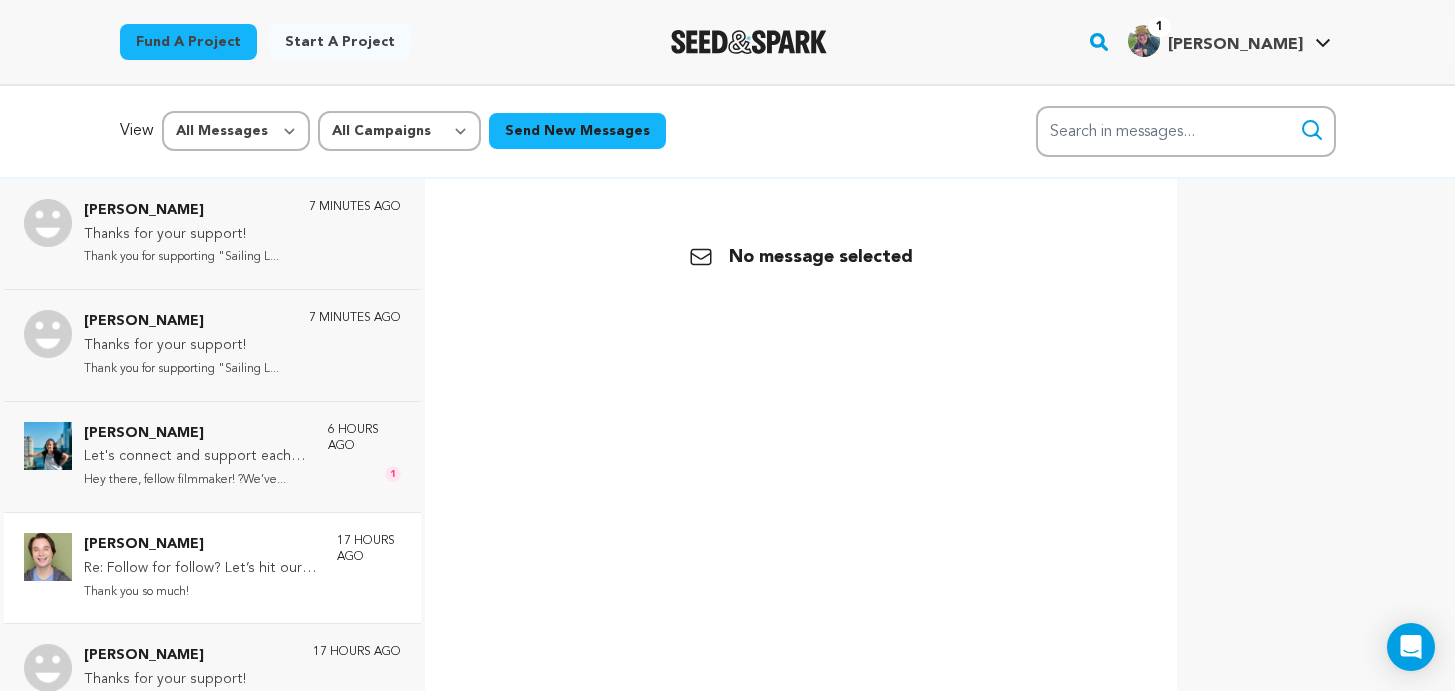 click on "Re: Follow for follow? Let’s hit our goals together" at bounding box center [200, 569] 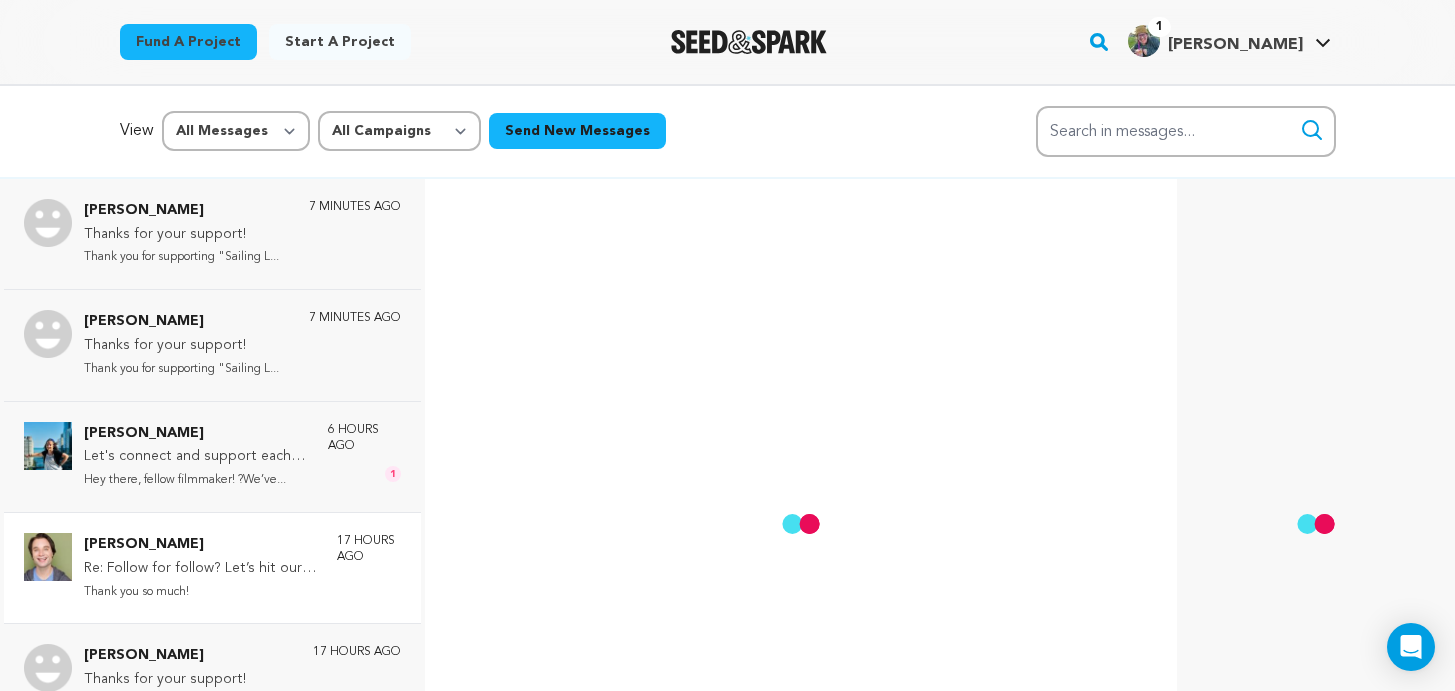 scroll, scrollTop: 51, scrollLeft: 0, axis: vertical 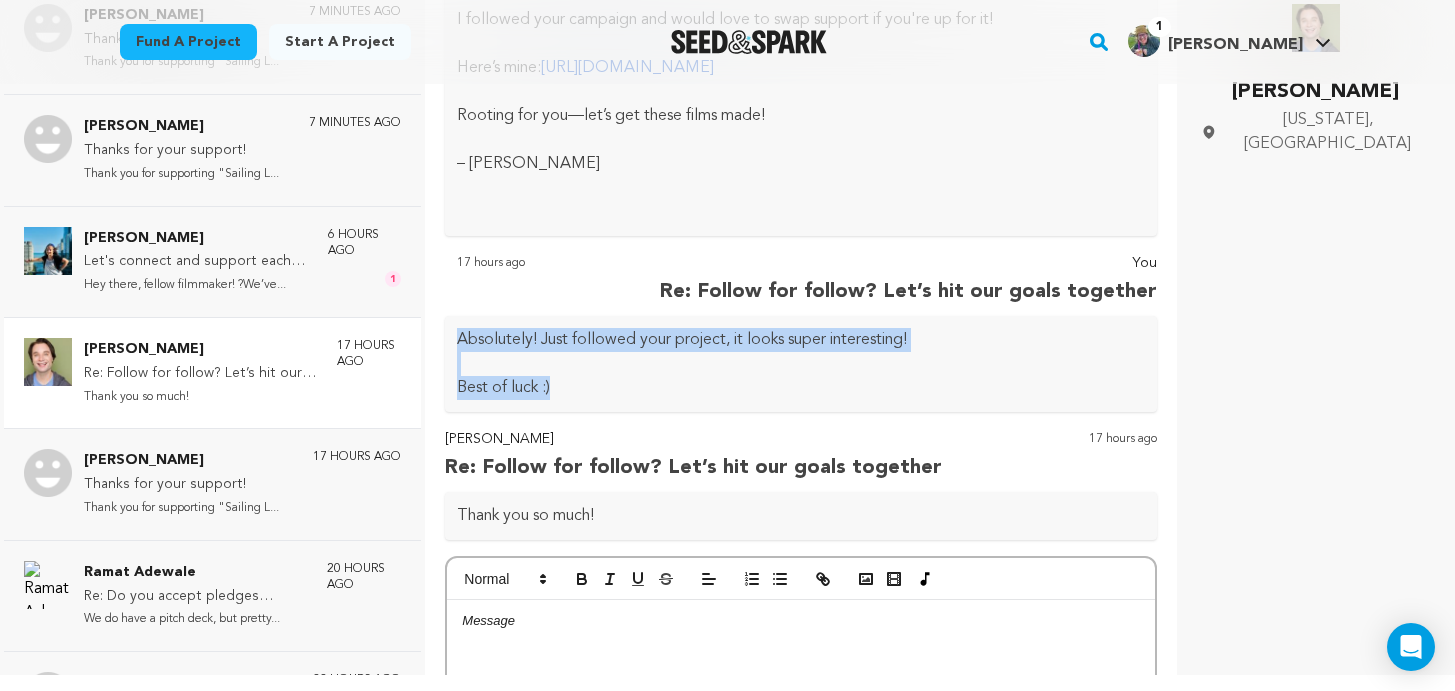 drag, startPoint x: 567, startPoint y: 390, endPoint x: 450, endPoint y: 336, distance: 128.86038 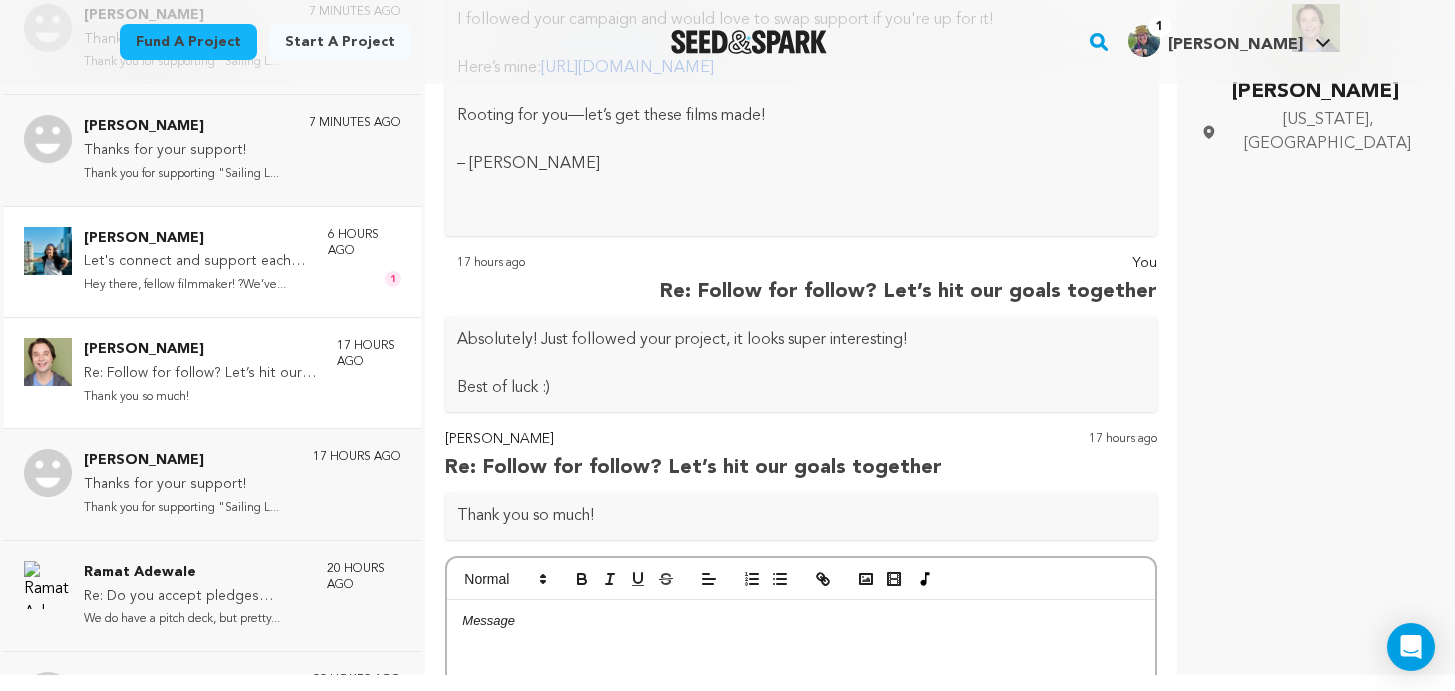 click on "Let's connect and support each other" at bounding box center (196, 262) 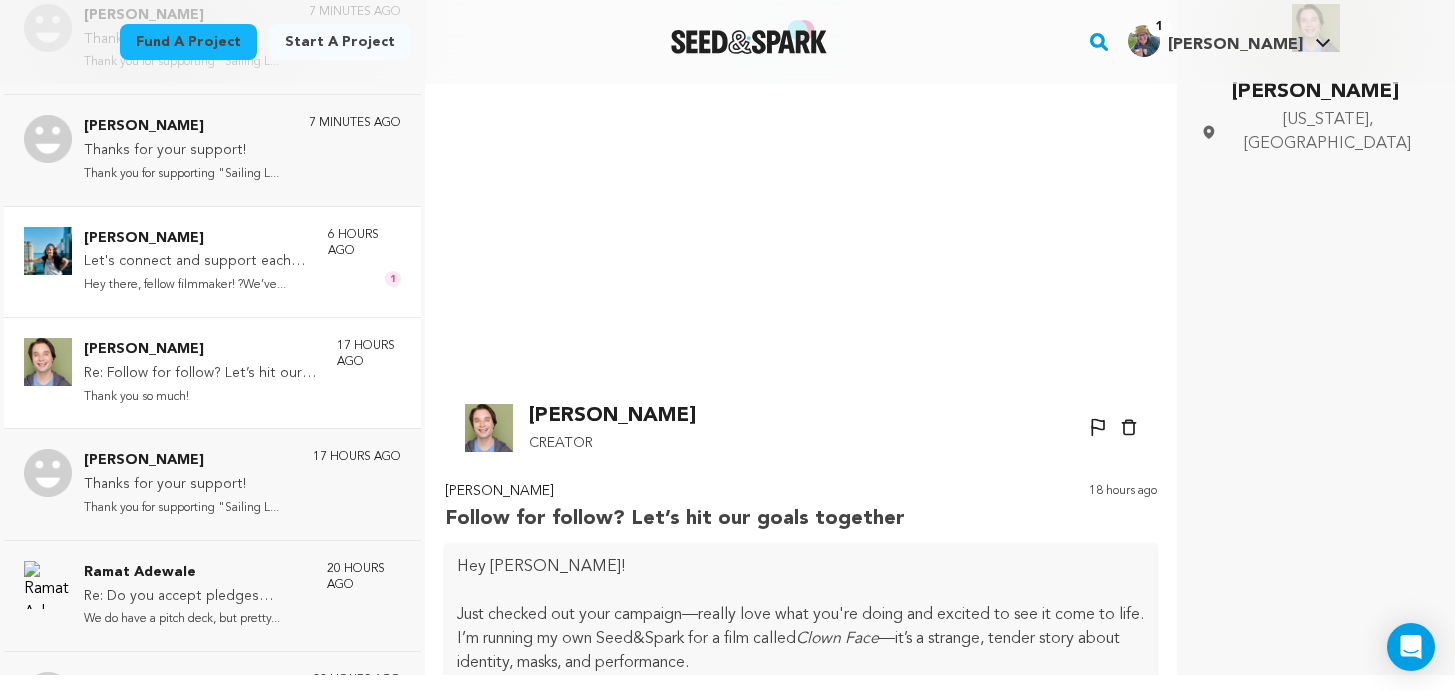 scroll, scrollTop: 990, scrollLeft: 0, axis: vertical 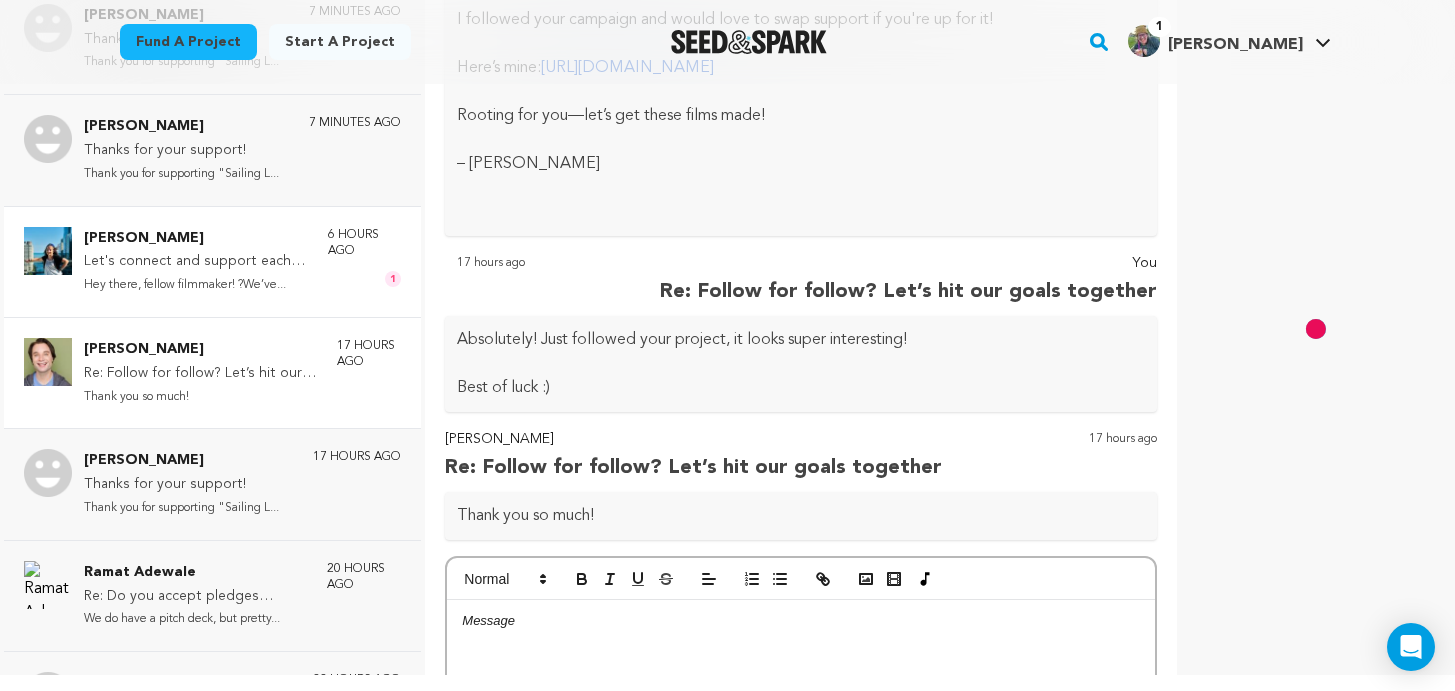 click on "[PERSON_NAME]" at bounding box center (196, 239) 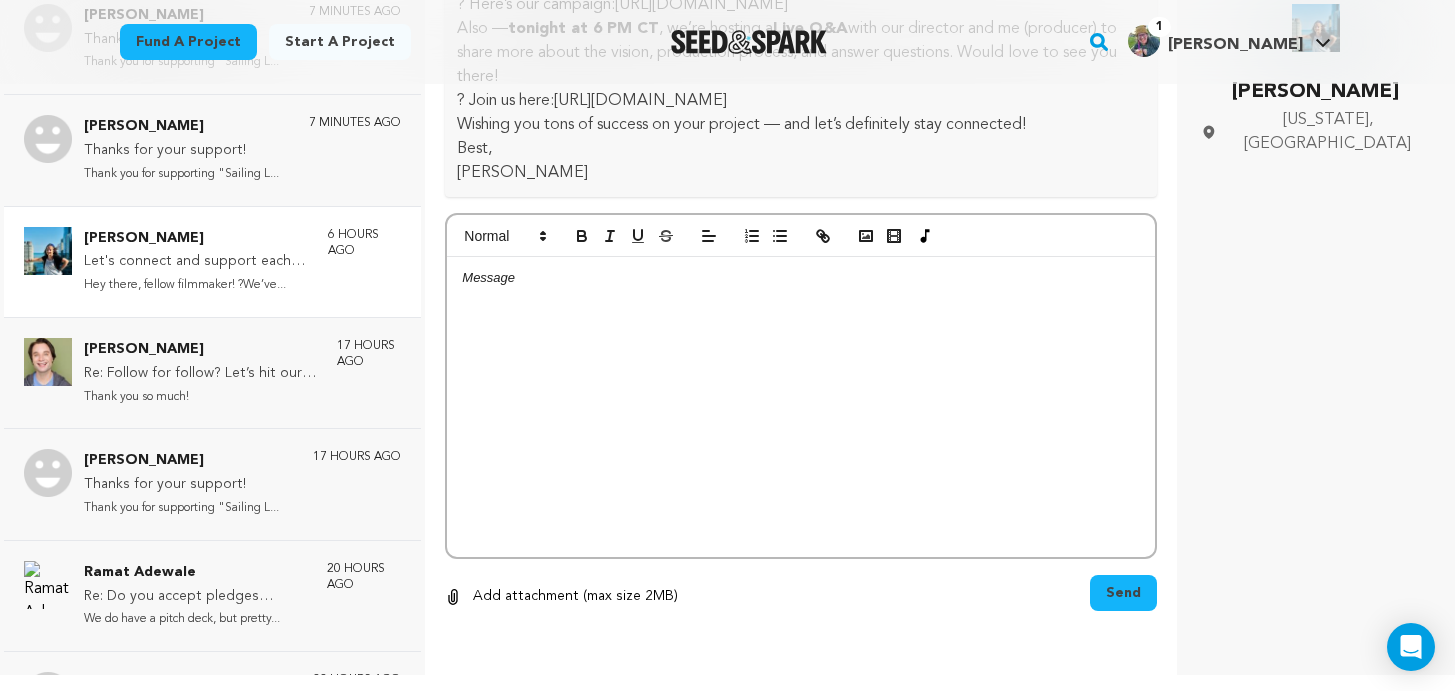 scroll, scrollTop: 301, scrollLeft: 0, axis: vertical 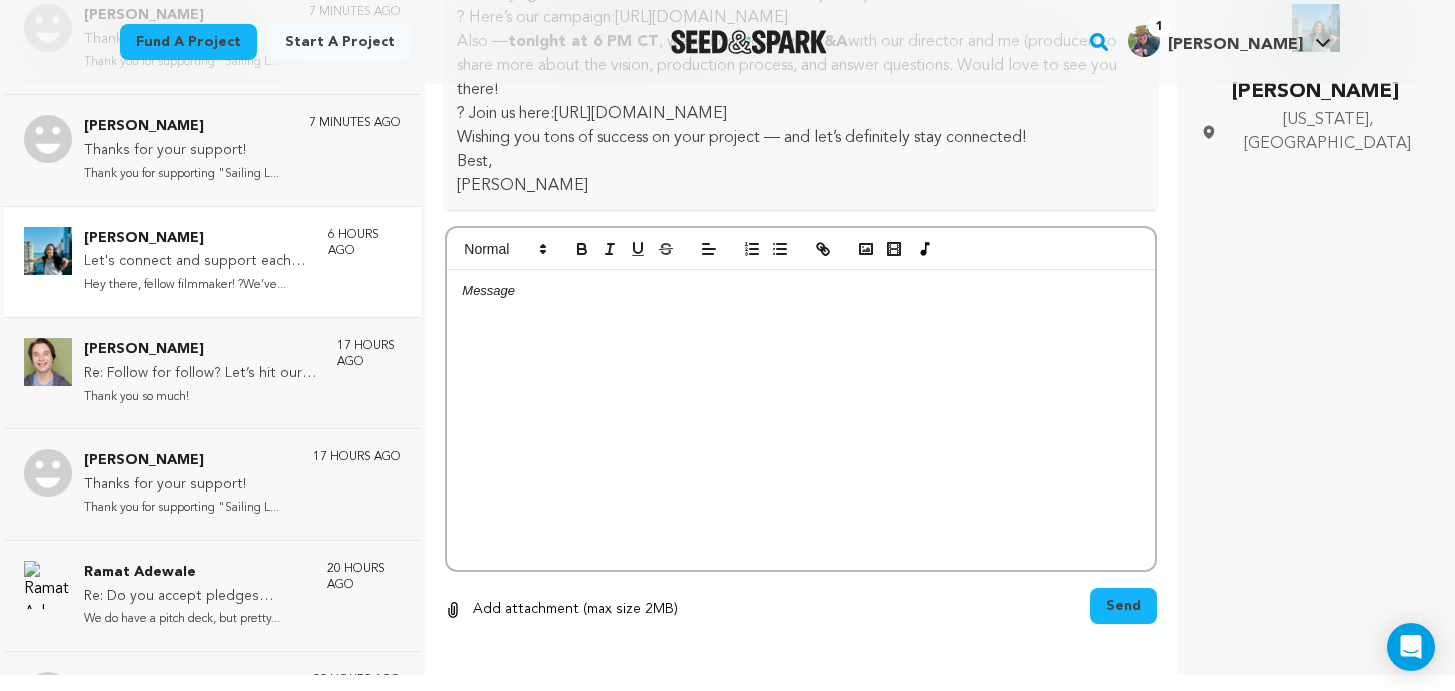 click at bounding box center (801, 291) 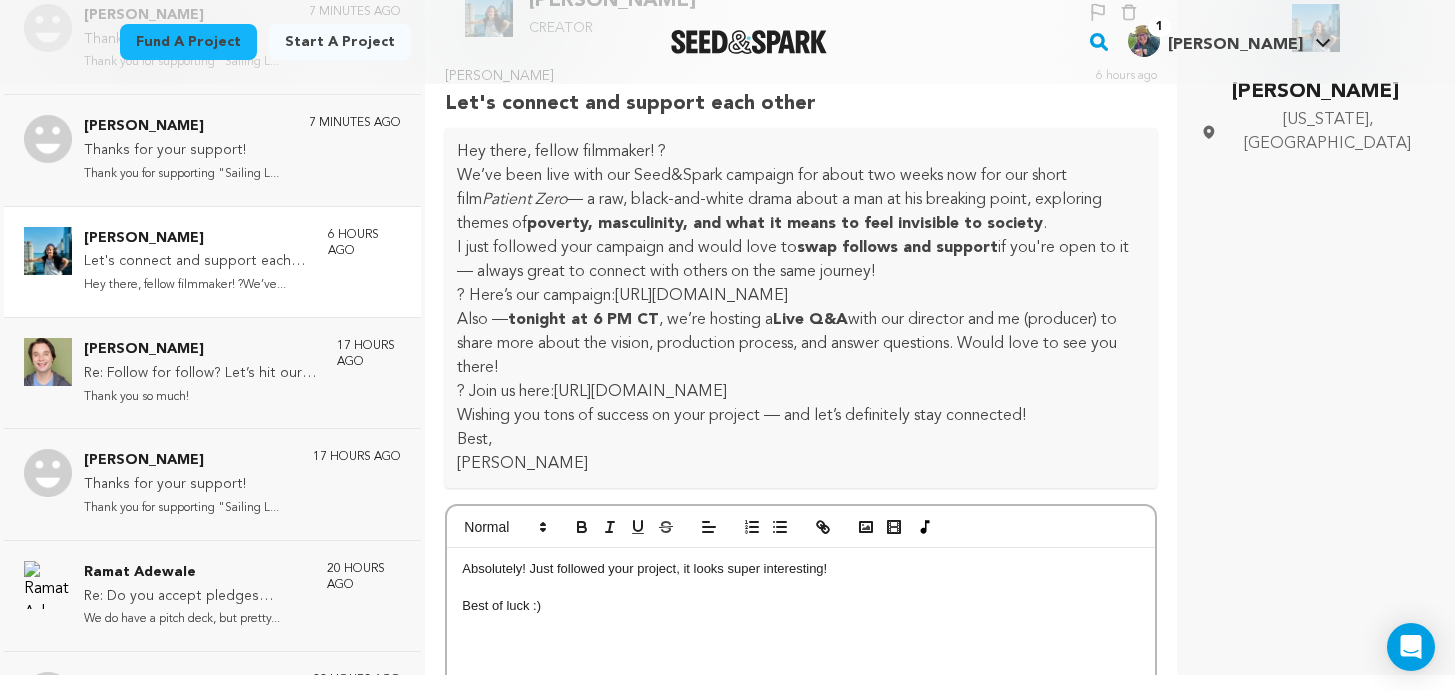 scroll, scrollTop: 2, scrollLeft: 0, axis: vertical 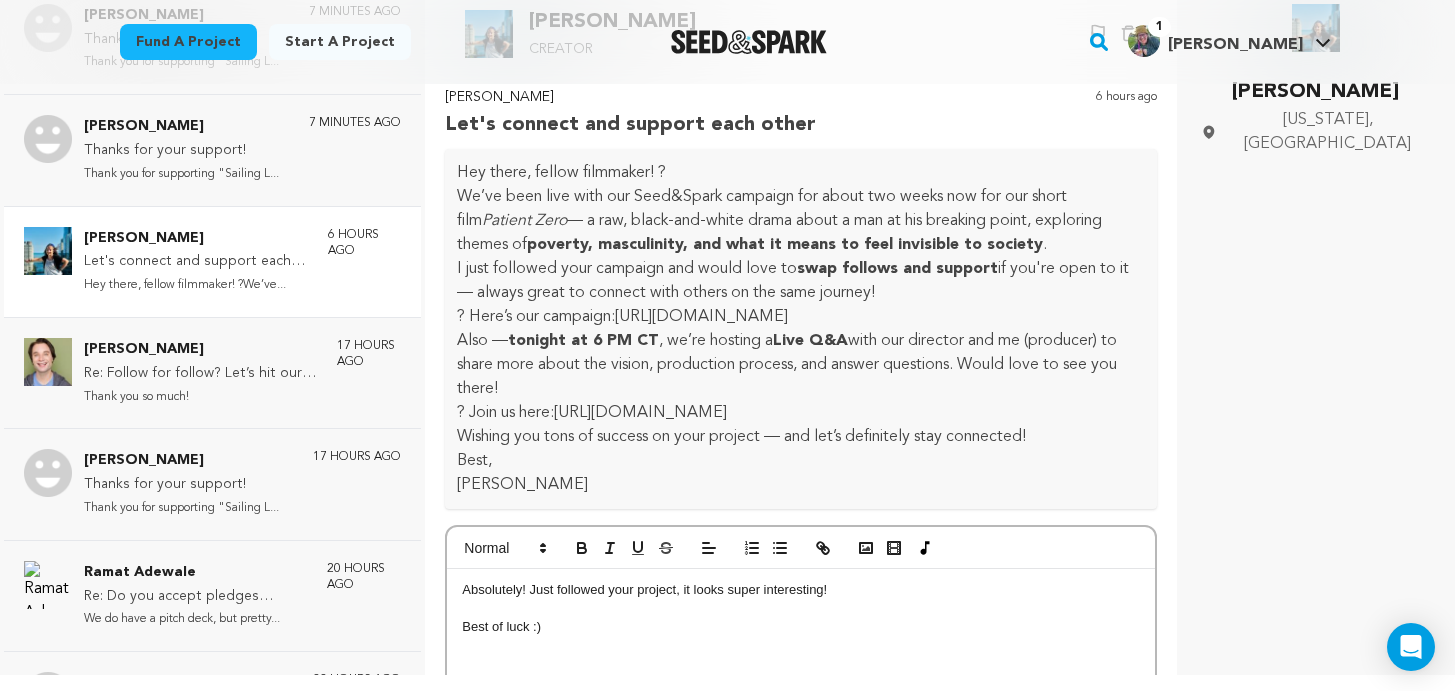 drag, startPoint x: 957, startPoint y: 322, endPoint x: 626, endPoint y: 325, distance: 331.01358 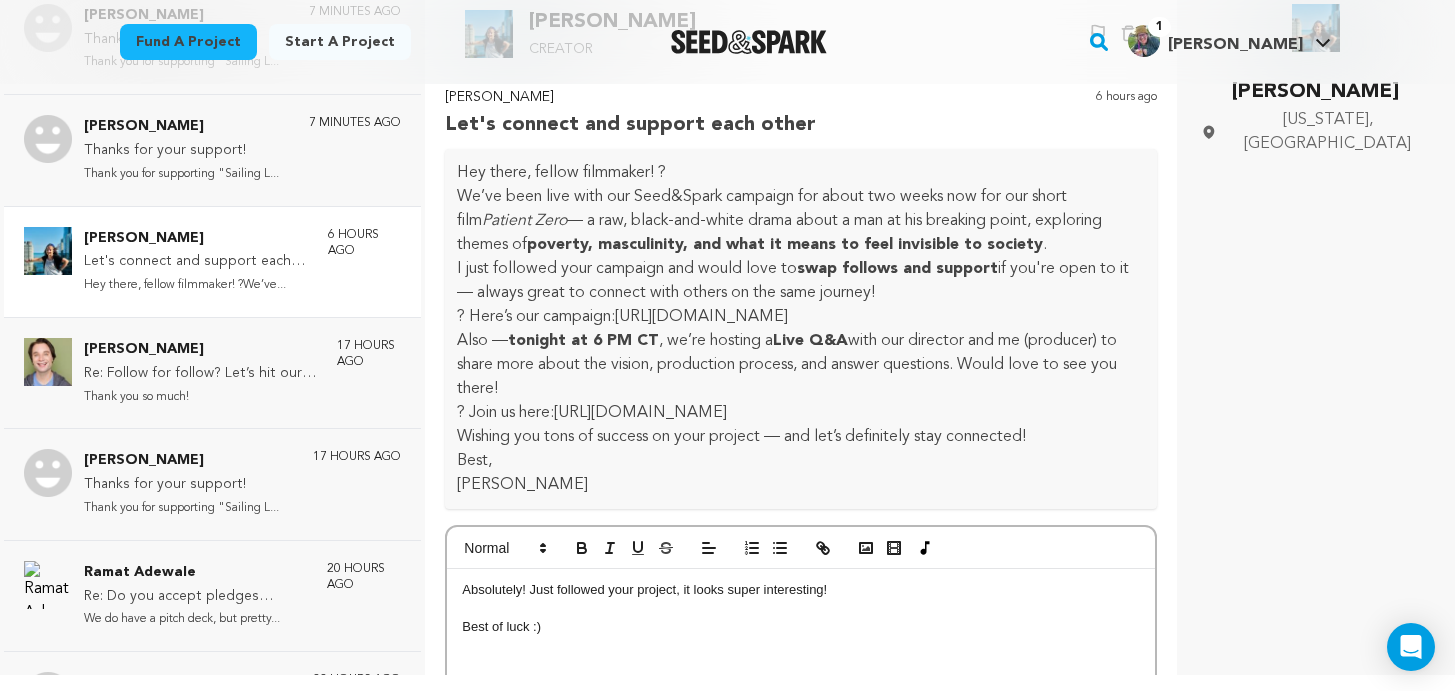 copy on "https://seedandspark.com/fund/patient-zero" 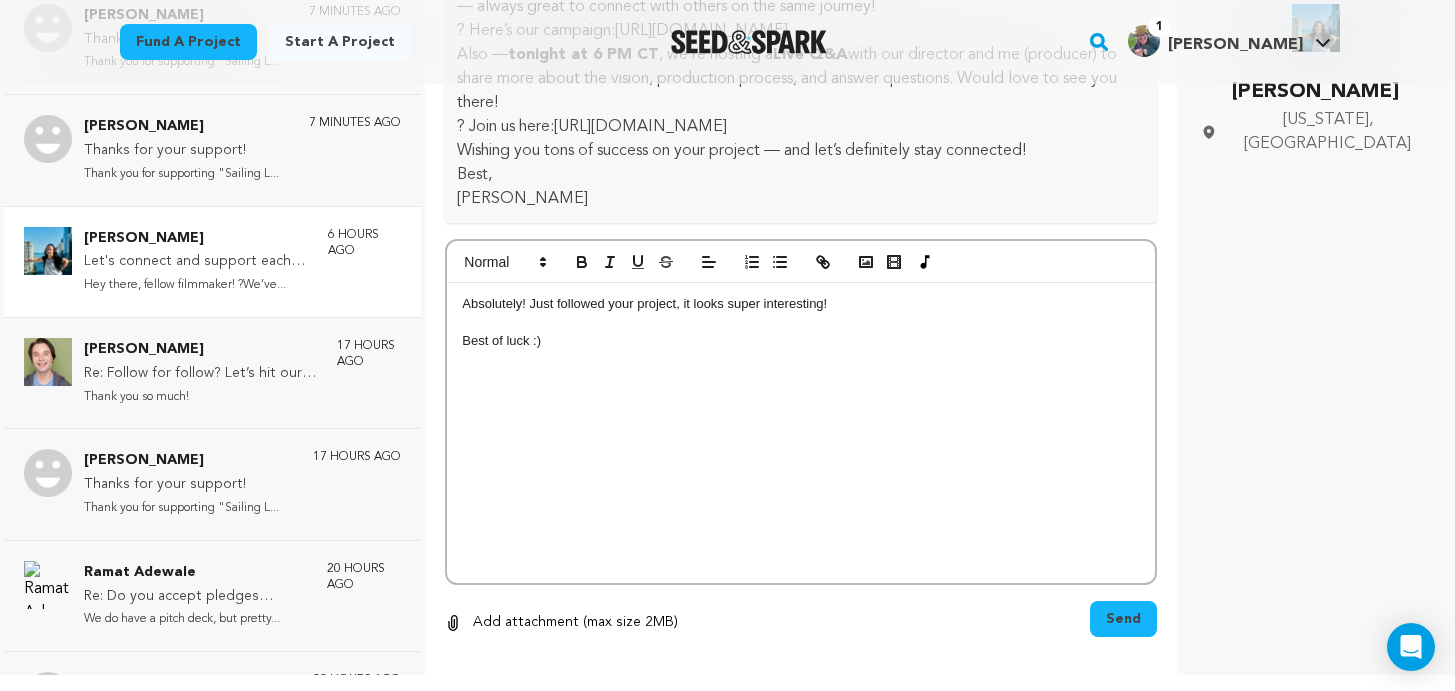scroll, scrollTop: 315, scrollLeft: 0, axis: vertical 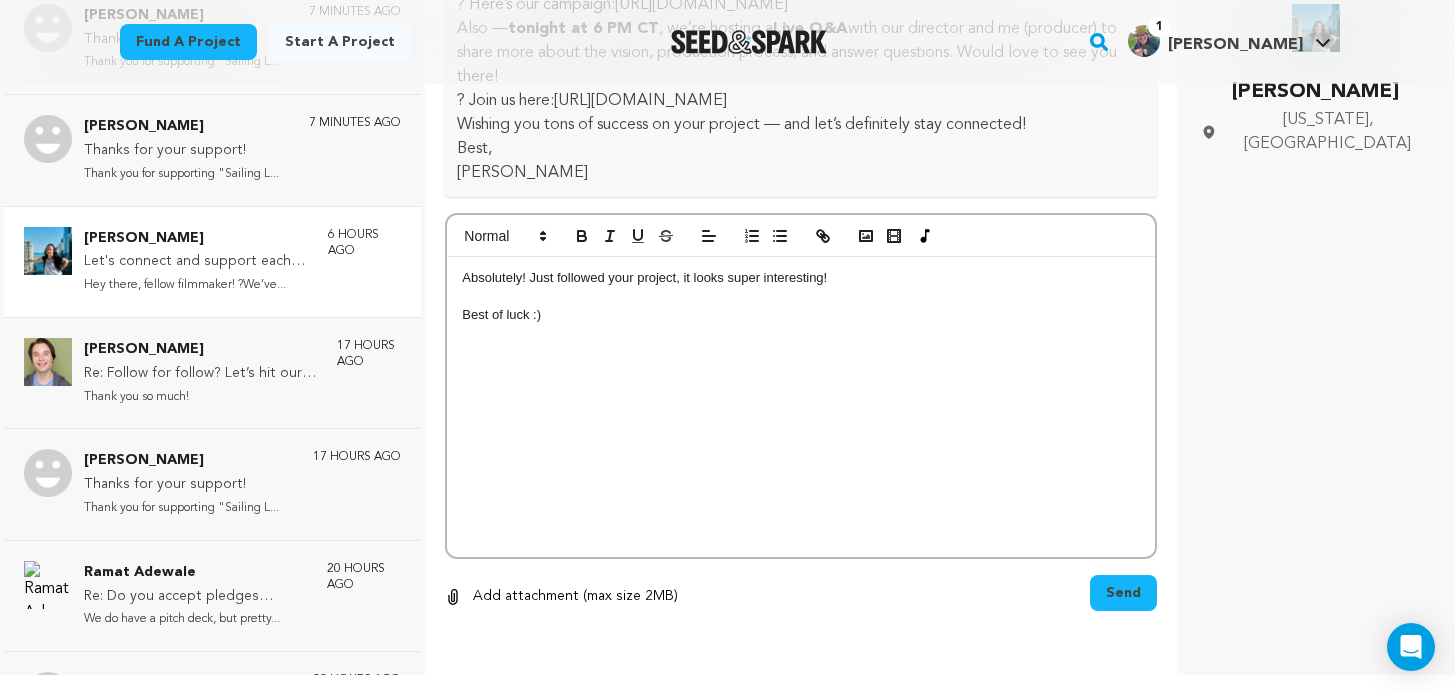 click on "Send" at bounding box center (1123, 593) 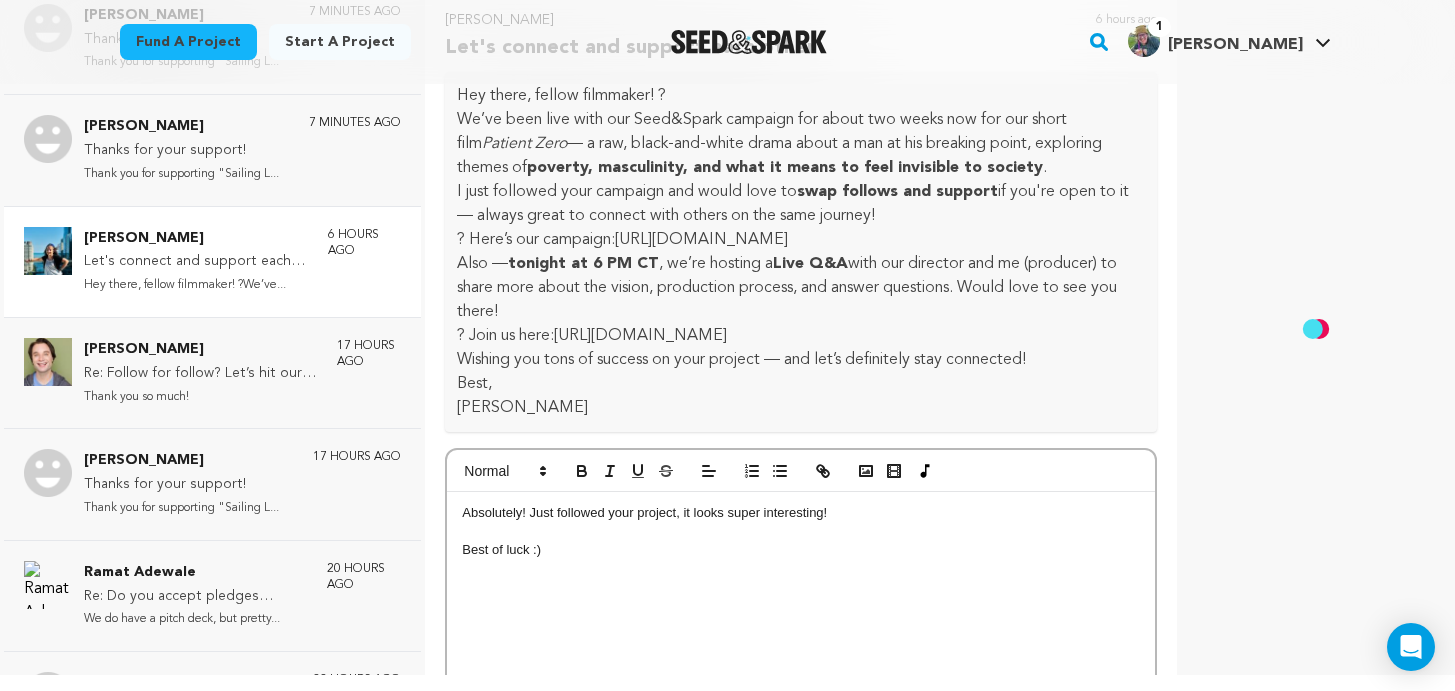 scroll, scrollTop: 0, scrollLeft: 0, axis: both 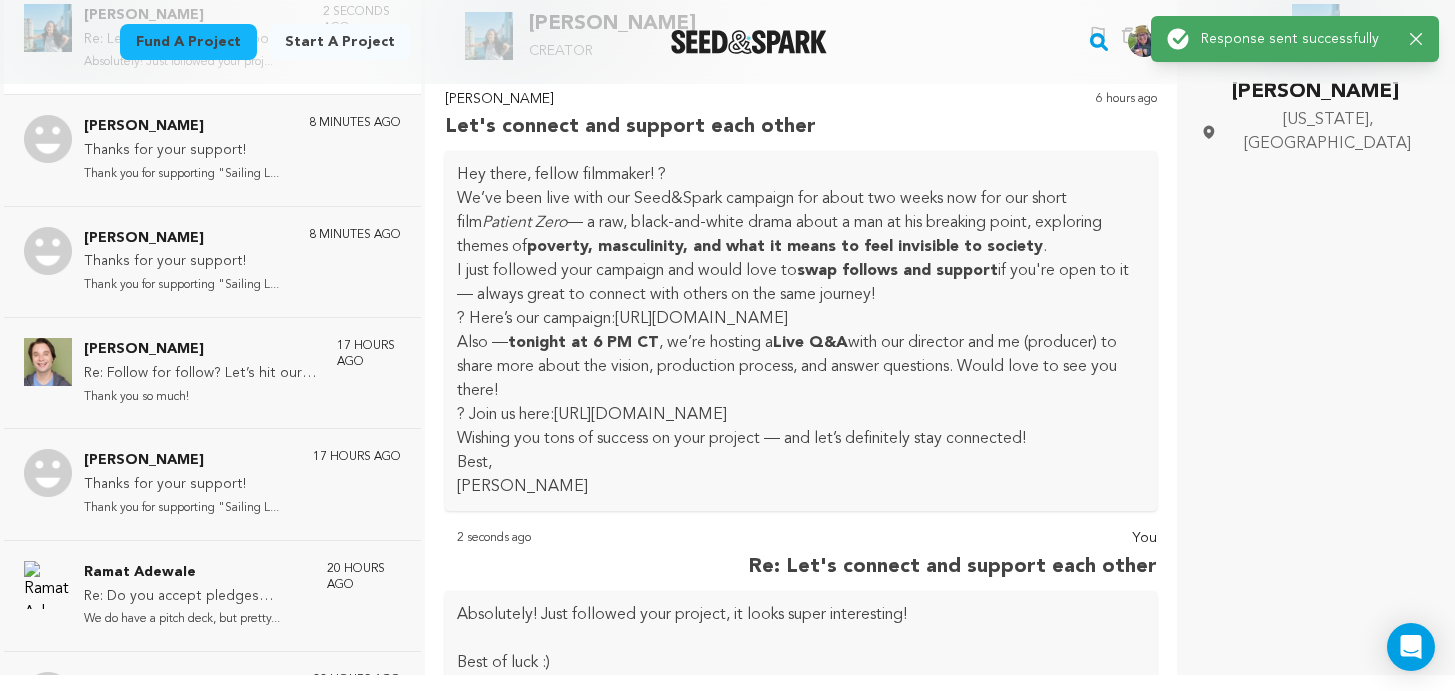 click 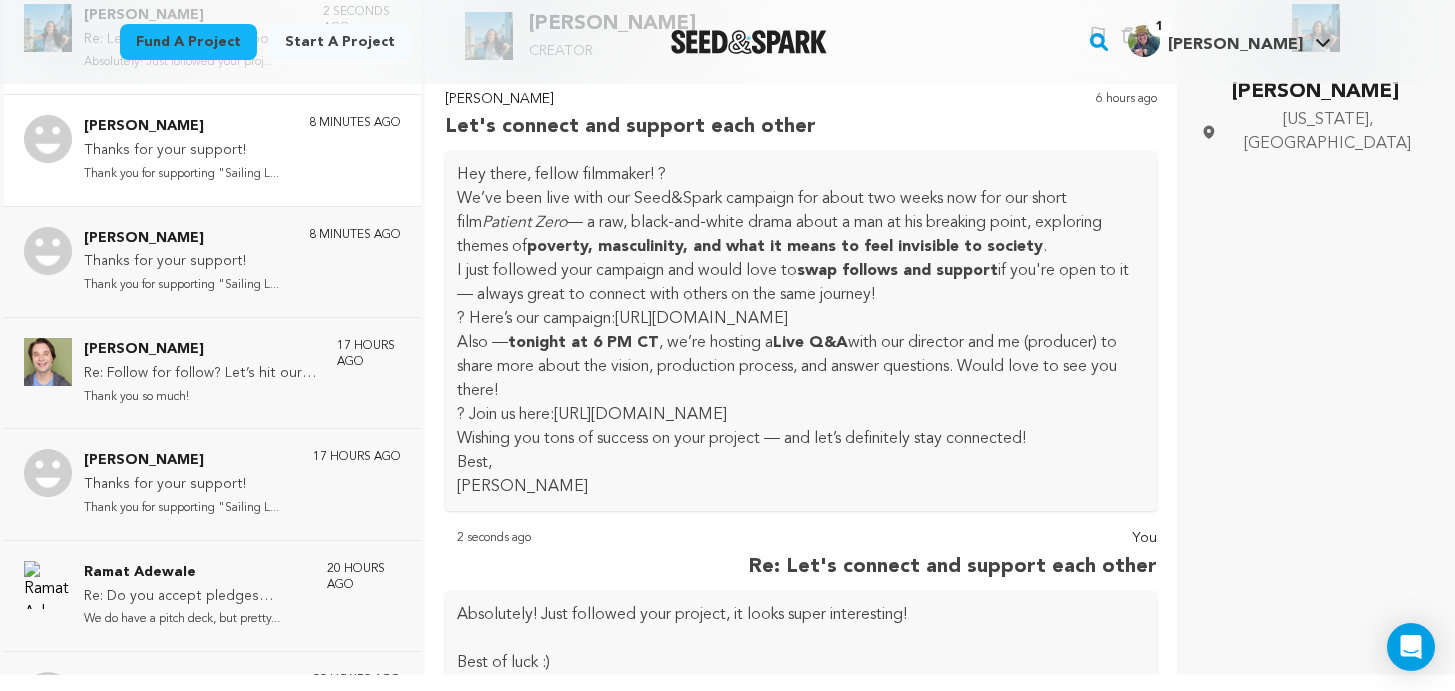 scroll, scrollTop: 0, scrollLeft: 0, axis: both 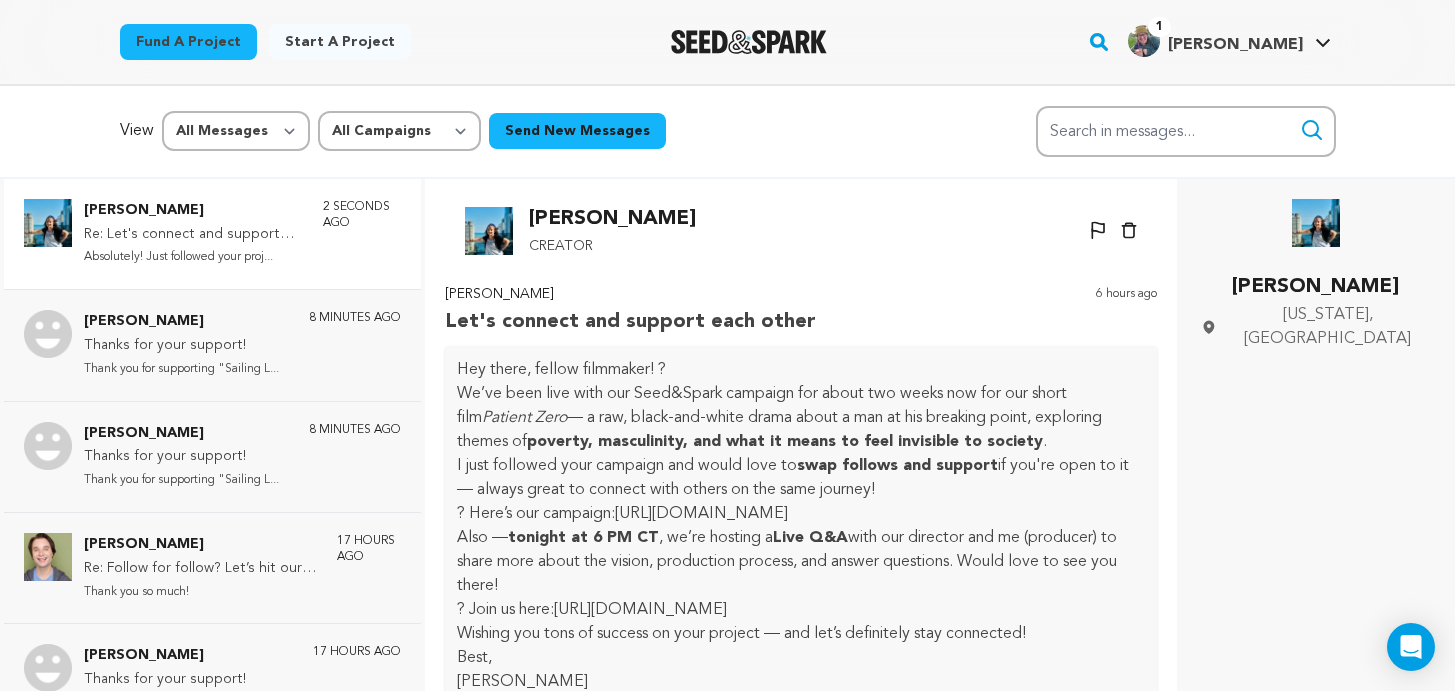 click on "Absolutely! Just followed your proj..." at bounding box center [193, 257] 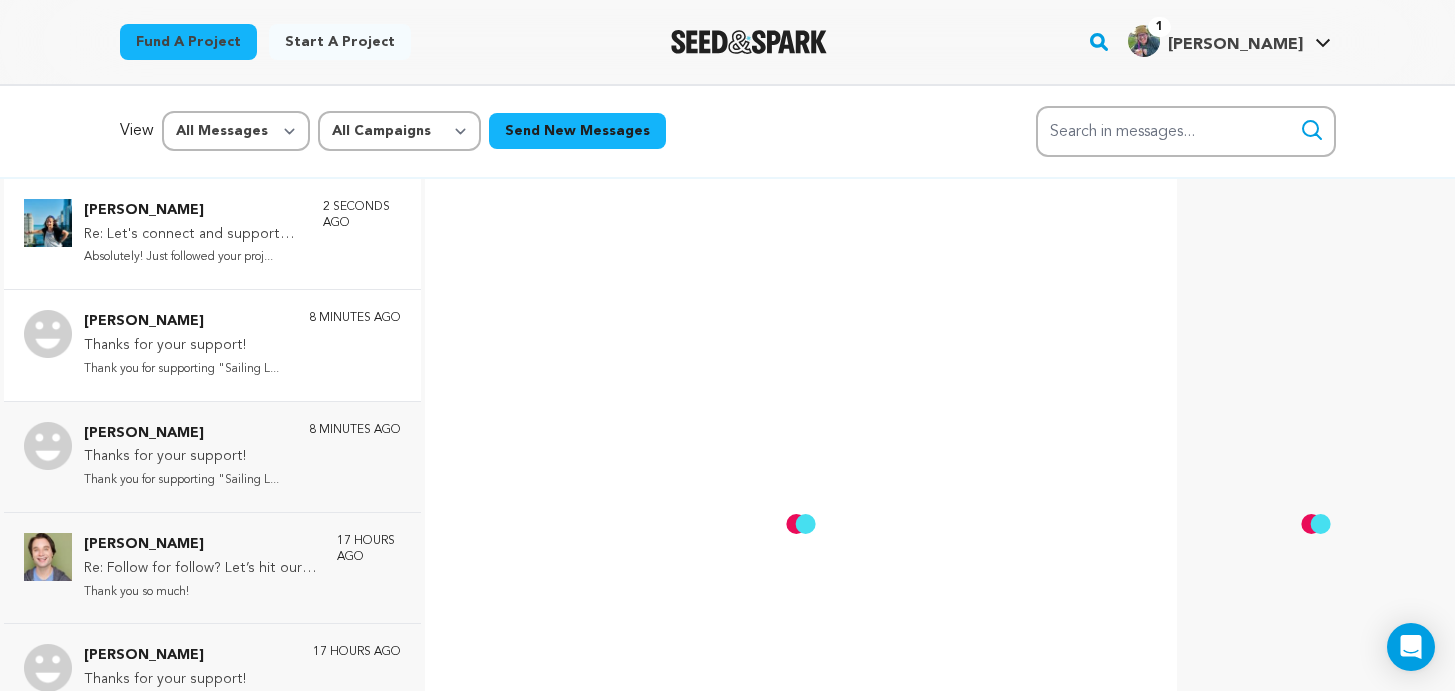 click on "Thanks for your support!" at bounding box center [181, 346] 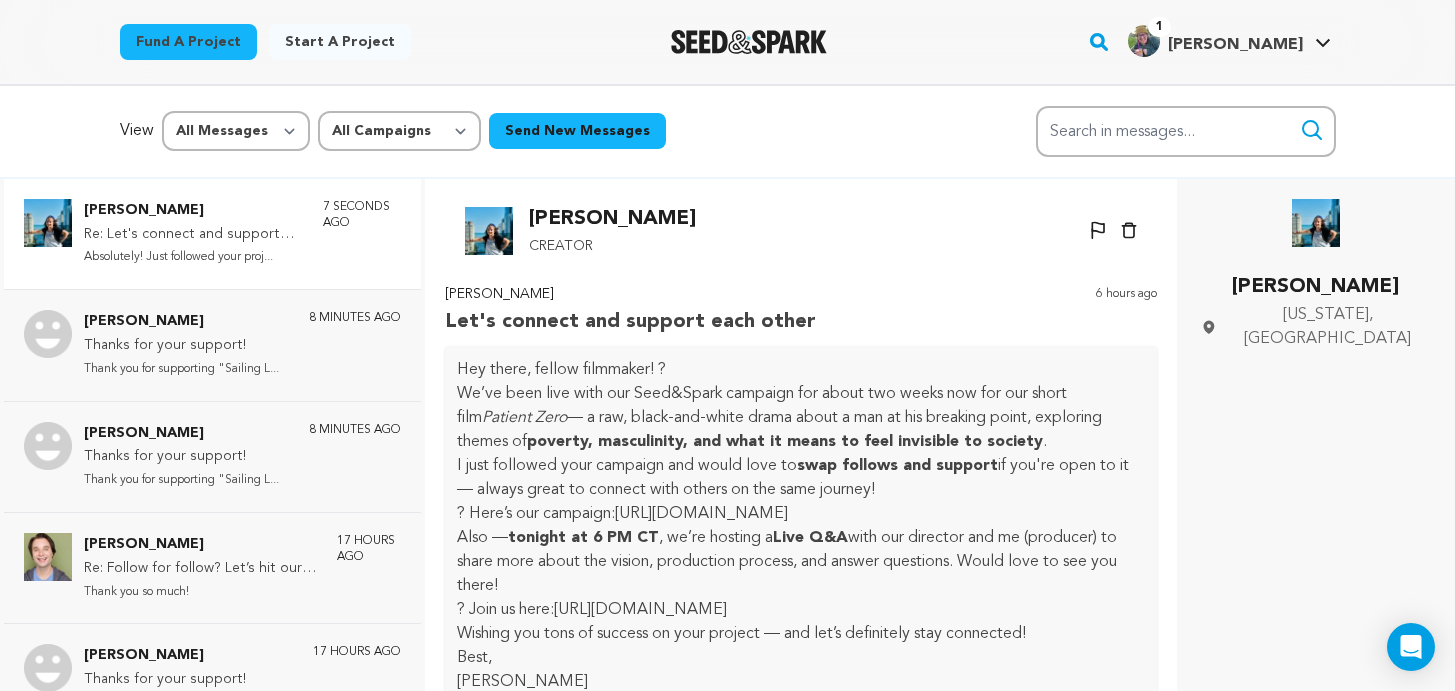 scroll, scrollTop: 51, scrollLeft: 0, axis: vertical 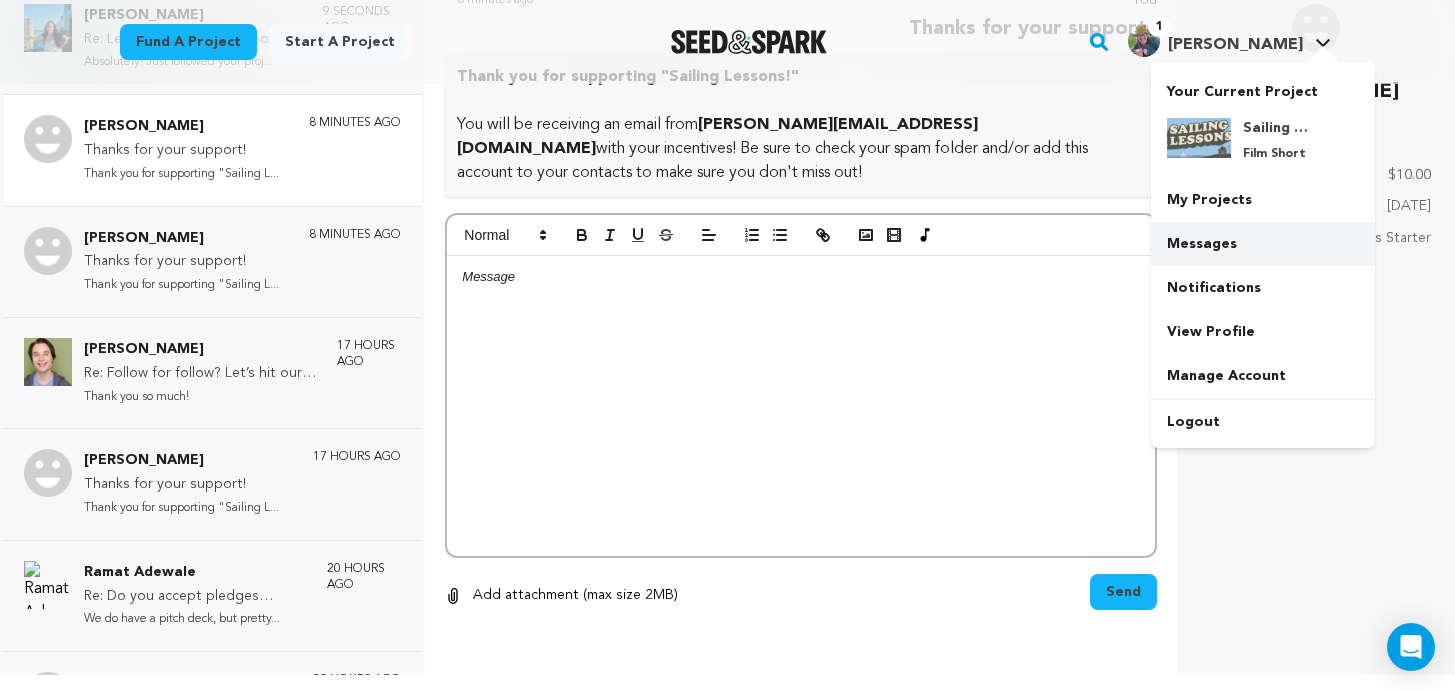 click on "Messages" at bounding box center (1263, 244) 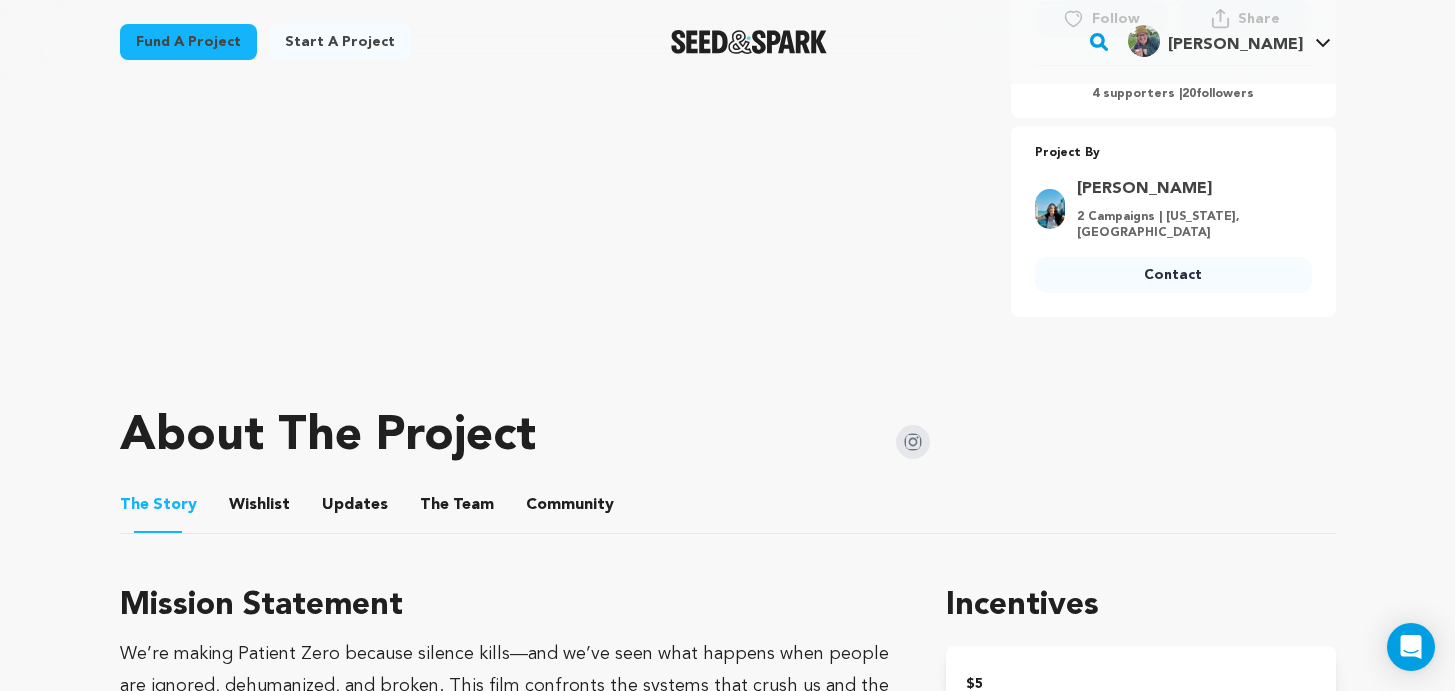 scroll, scrollTop: 185, scrollLeft: 0, axis: vertical 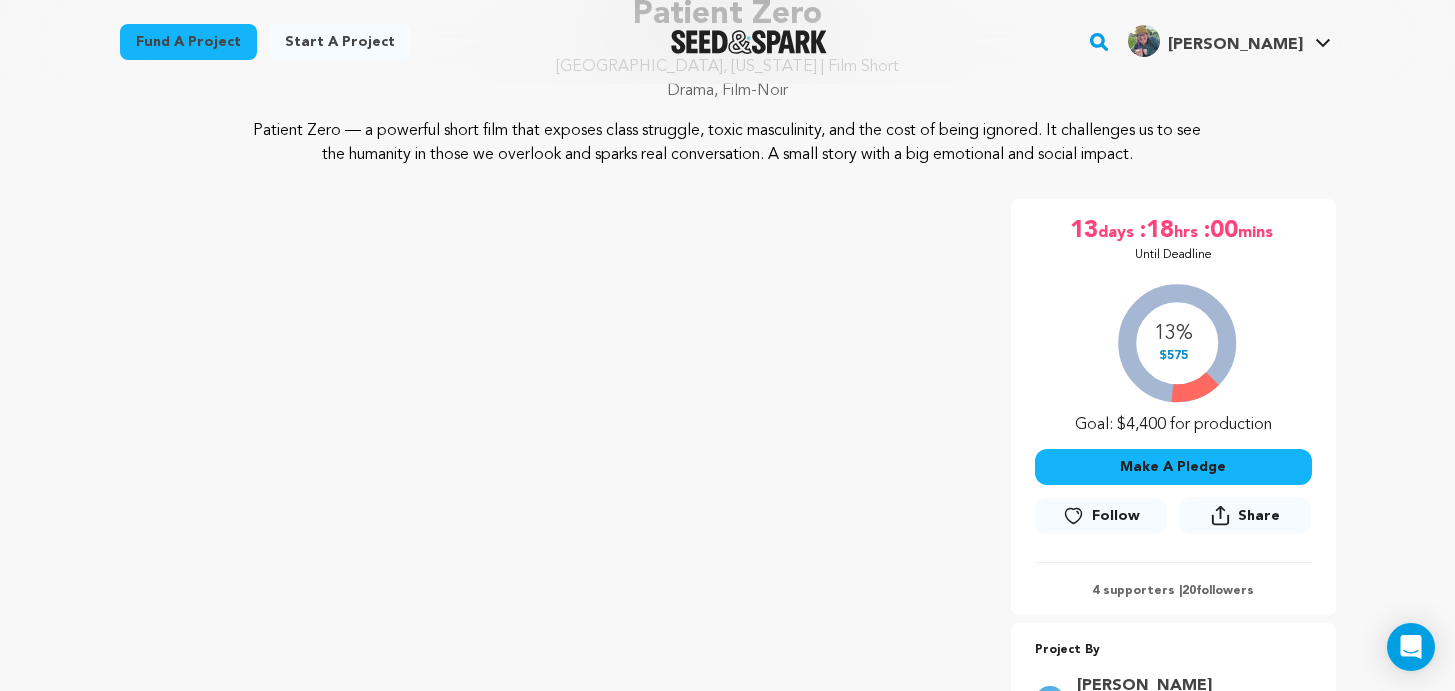 click 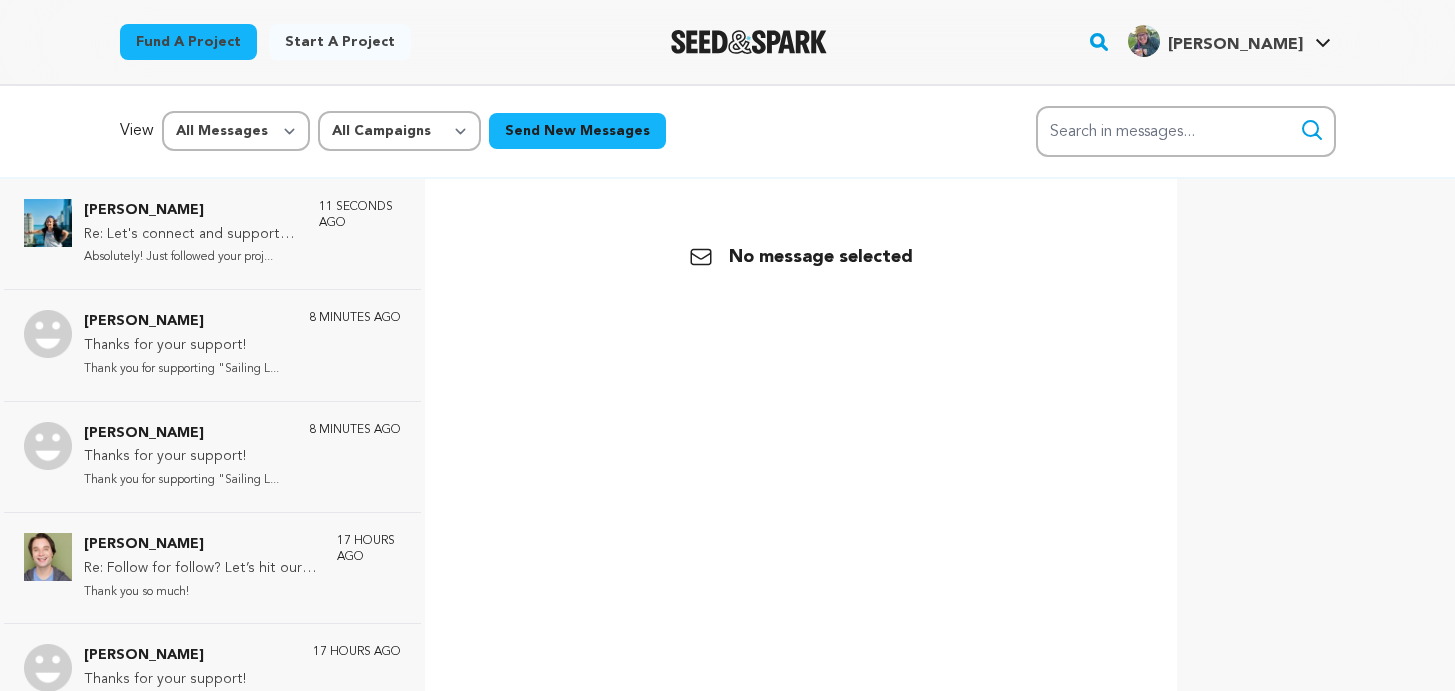 scroll, scrollTop: 0, scrollLeft: 0, axis: both 